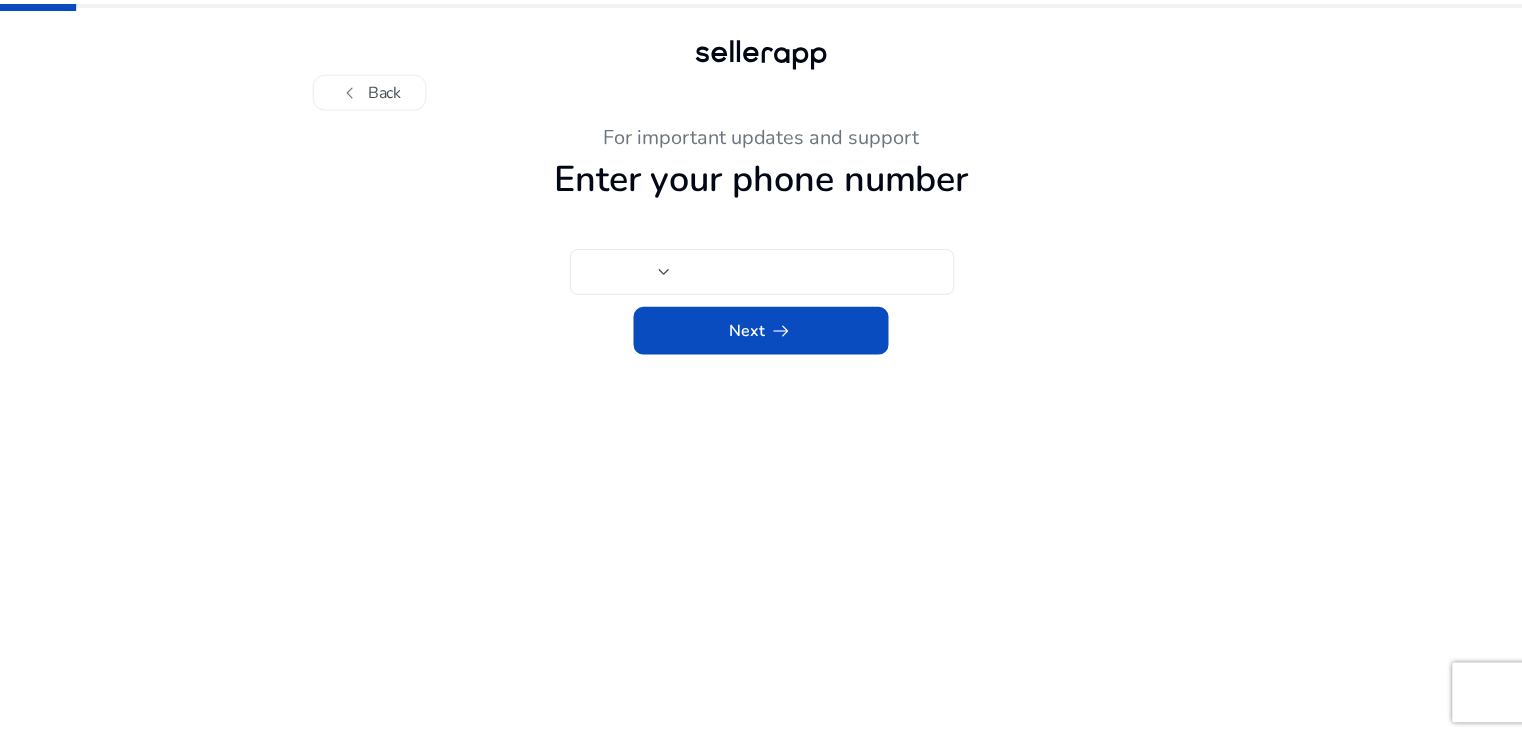 scroll, scrollTop: 0, scrollLeft: 0, axis: both 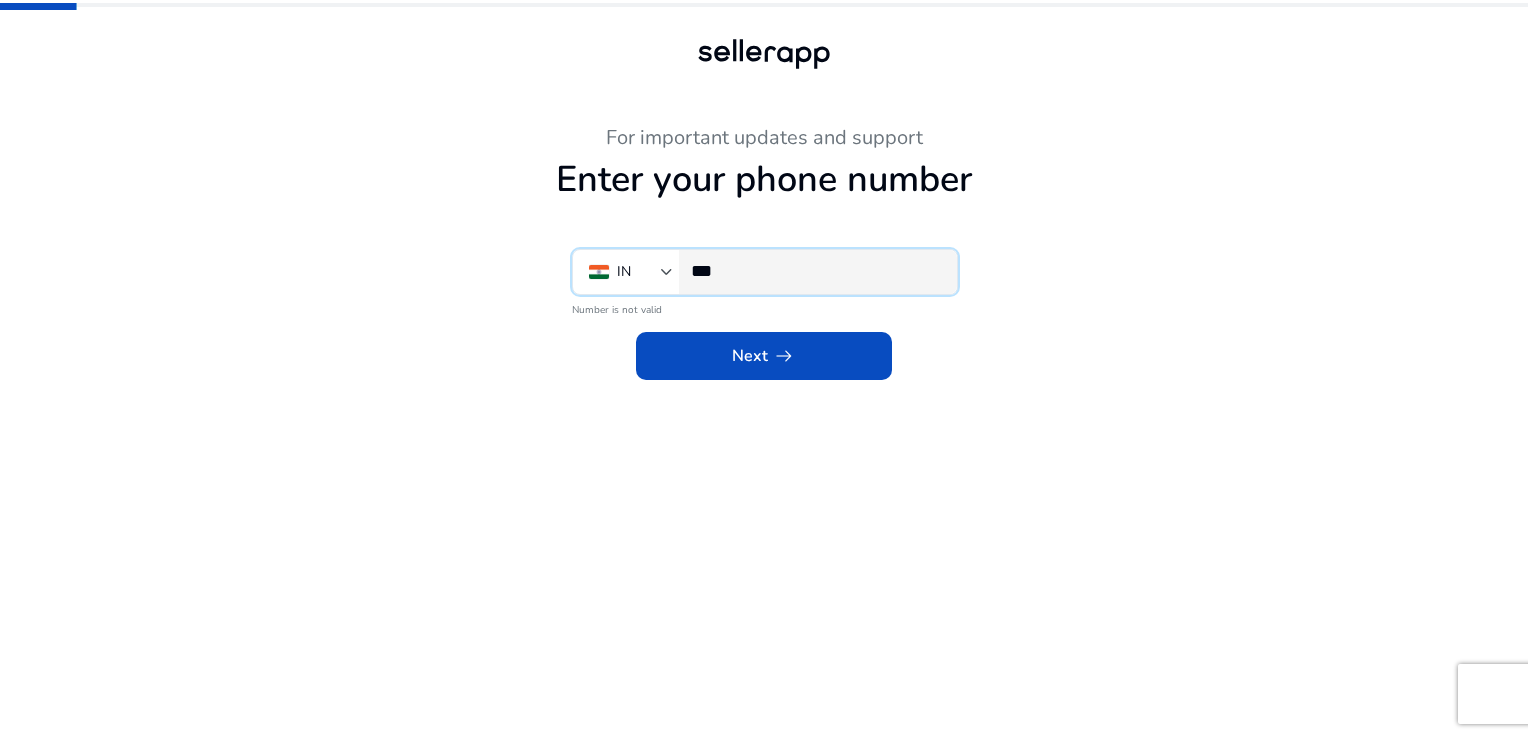click on "***" at bounding box center [816, 271] 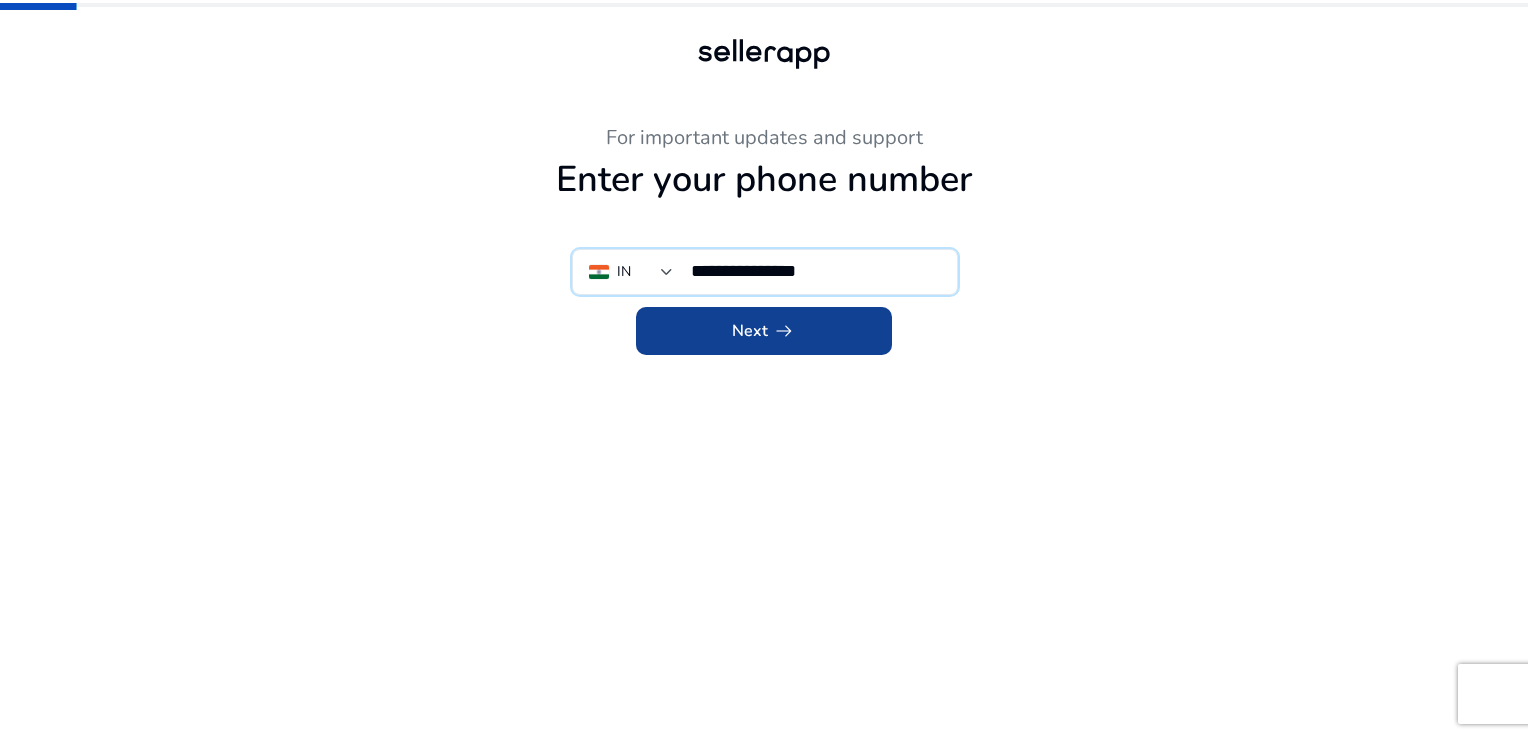 type on "**********" 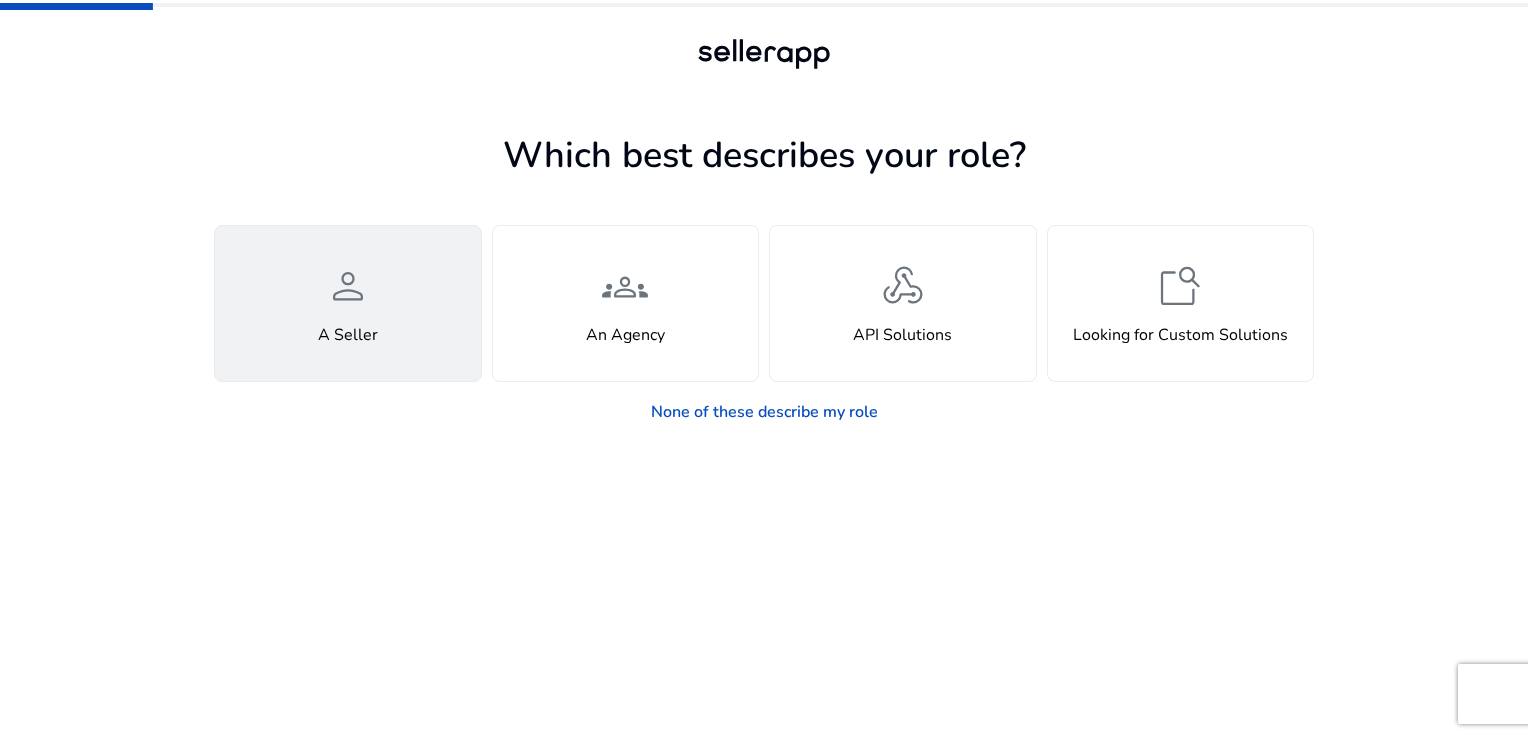 click on "person  A Seller" 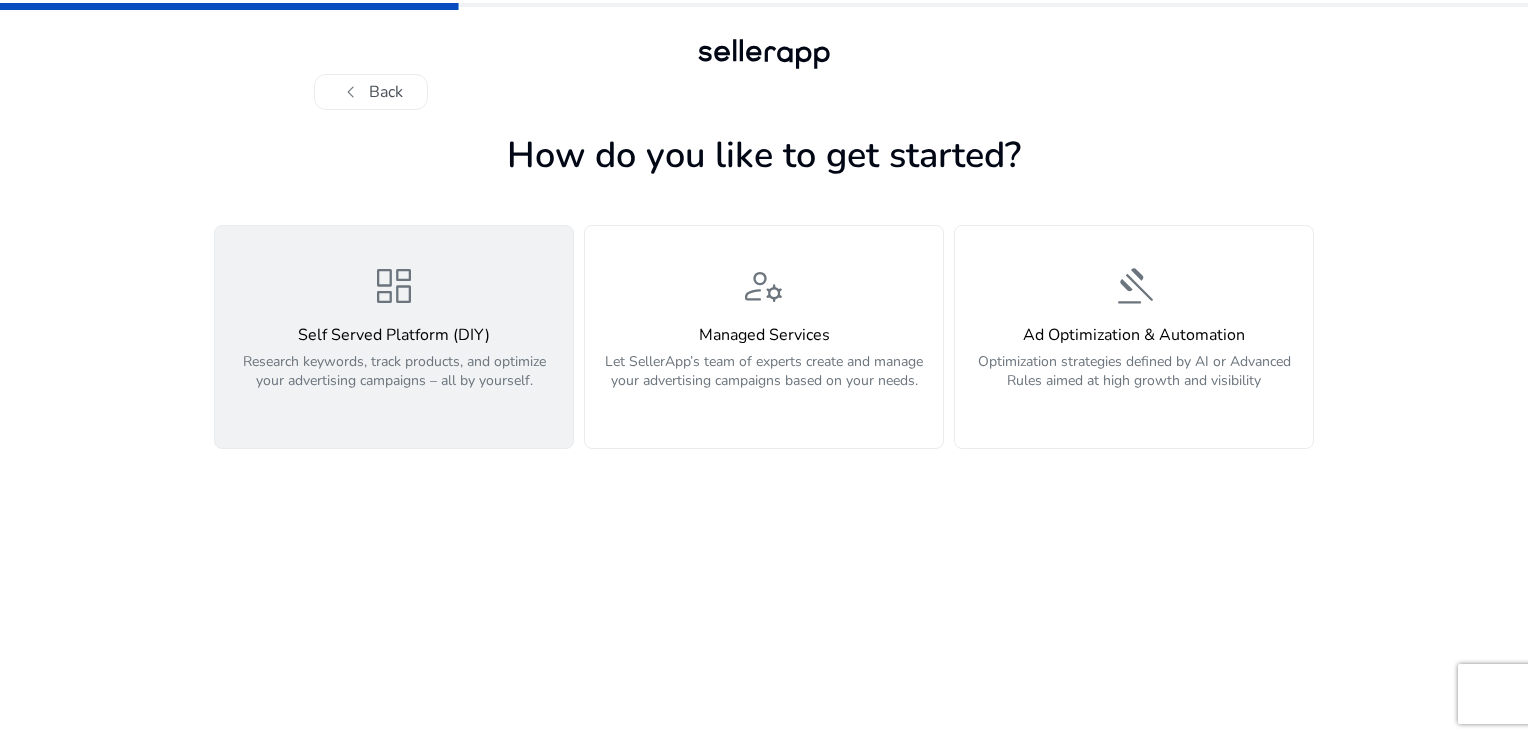 click on "Self Served Platform (DIY)" 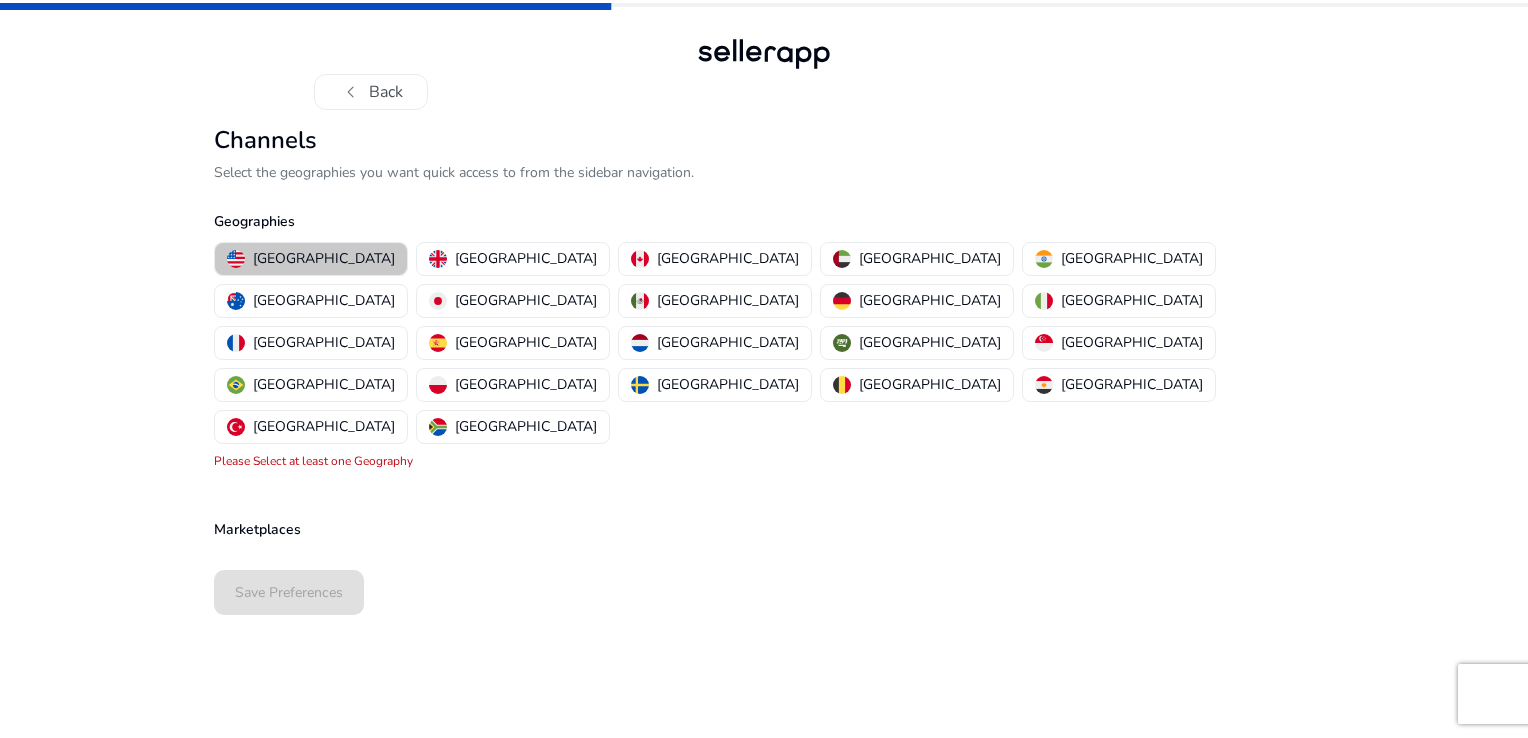 click on "[GEOGRAPHIC_DATA]" at bounding box center (324, 258) 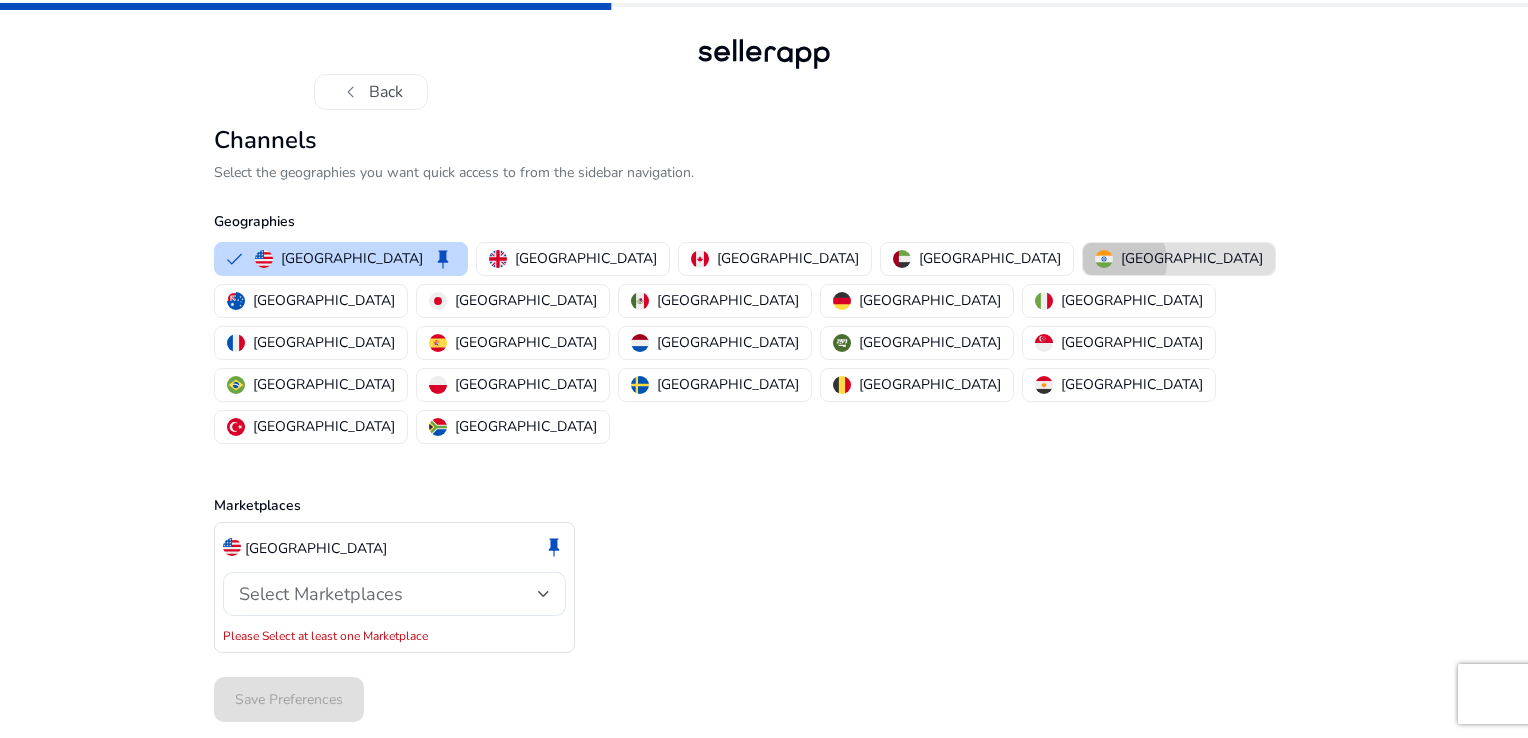 click at bounding box center (1104, 259) 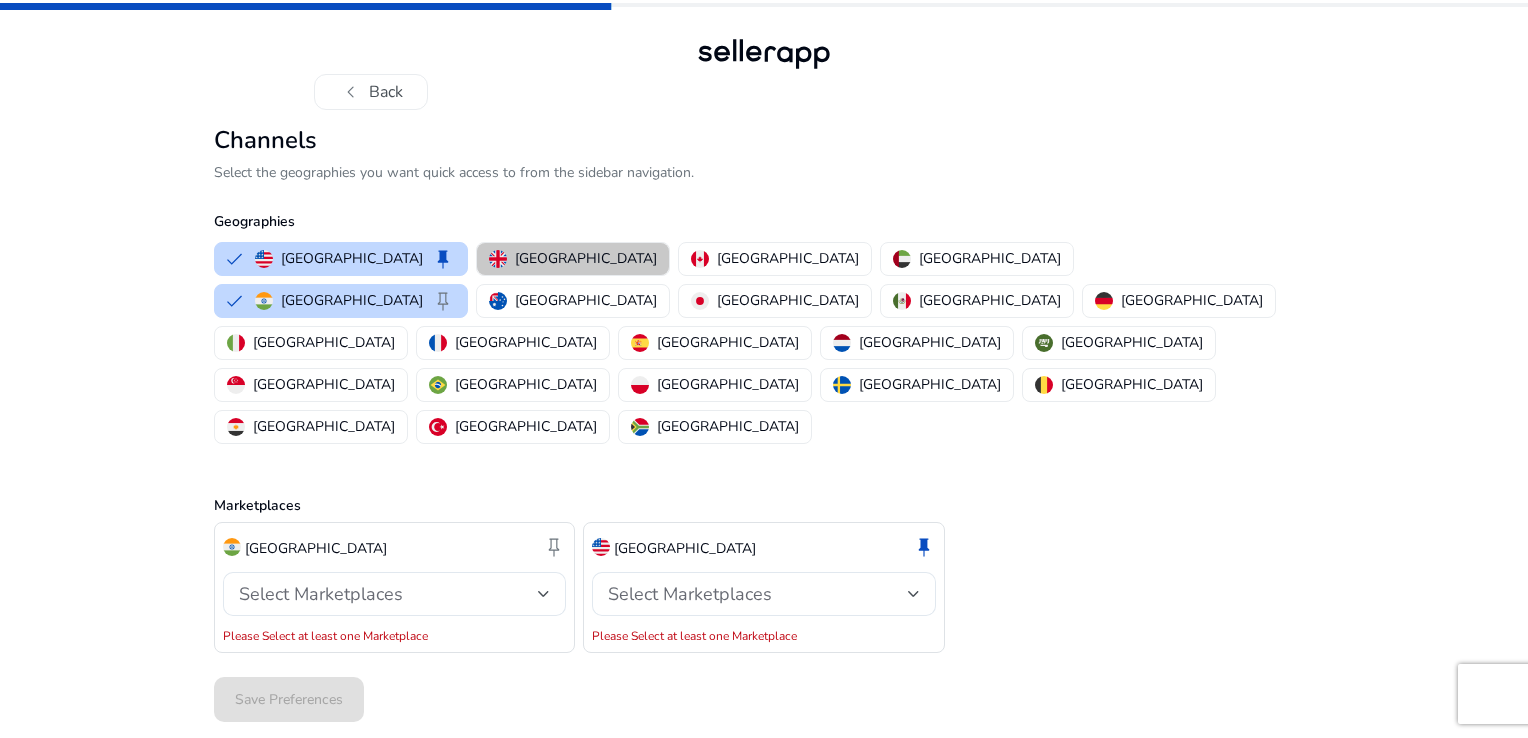click on "[GEOGRAPHIC_DATA]" at bounding box center (586, 258) 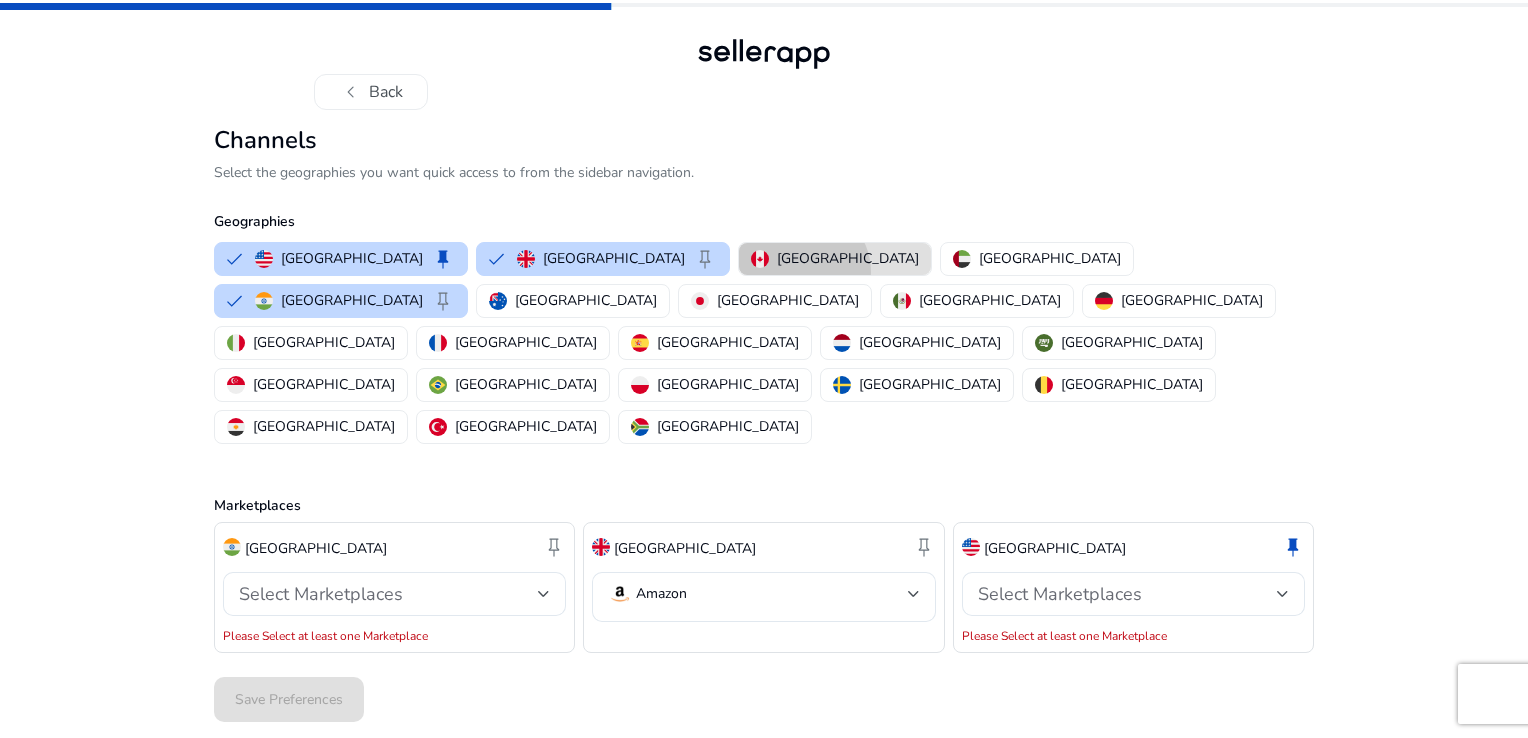 click on "[GEOGRAPHIC_DATA]" at bounding box center [835, 259] 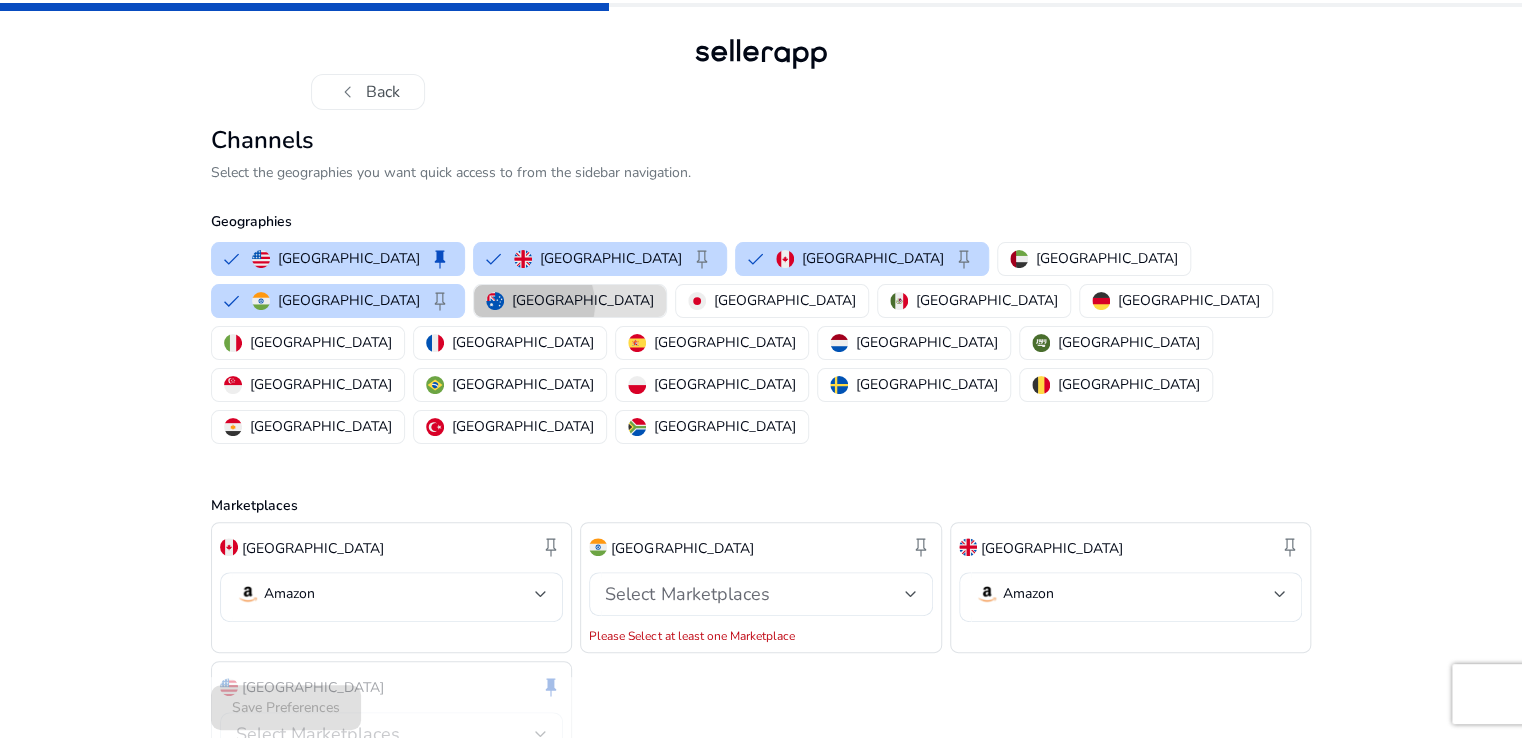 click on "[GEOGRAPHIC_DATA]" at bounding box center (583, 300) 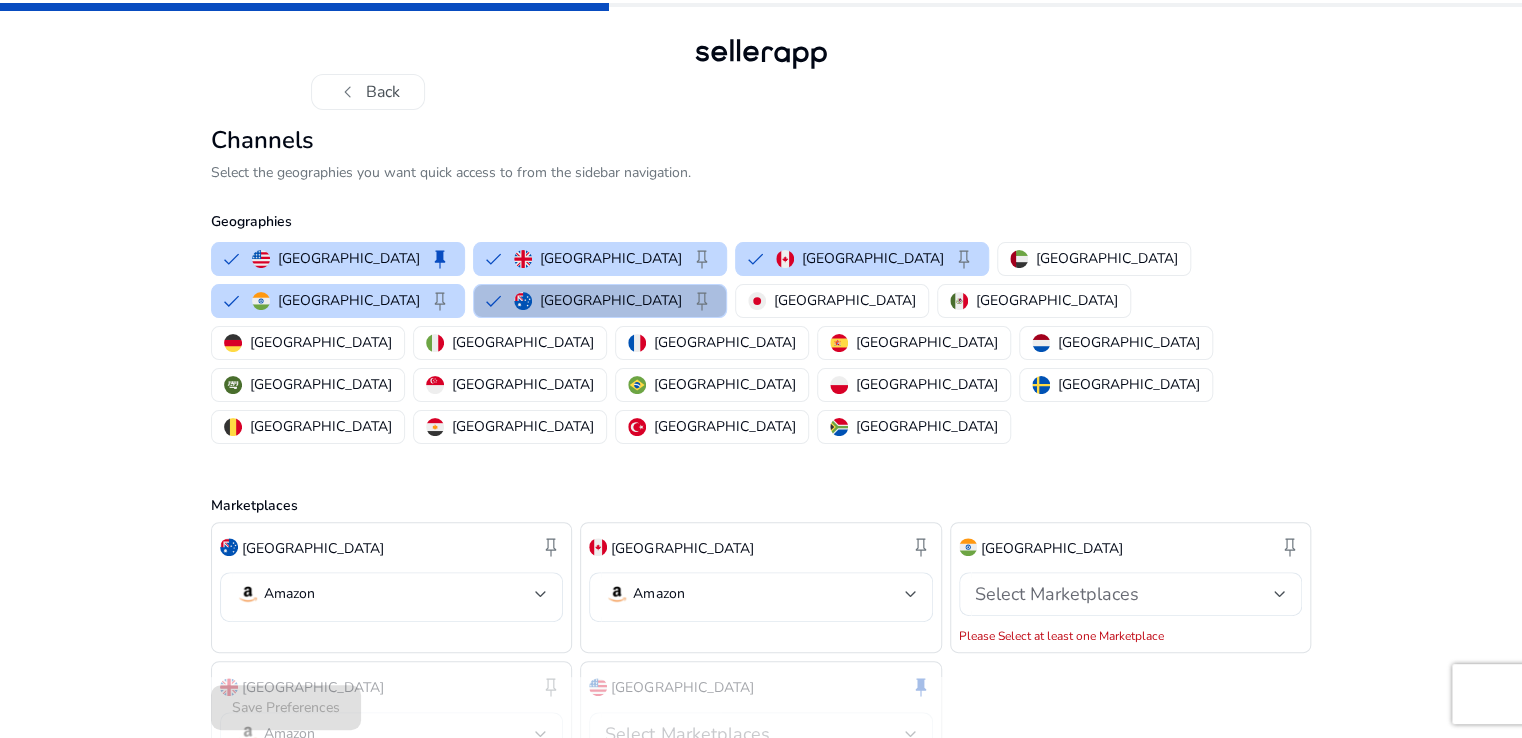 click at bounding box center (911, 734) 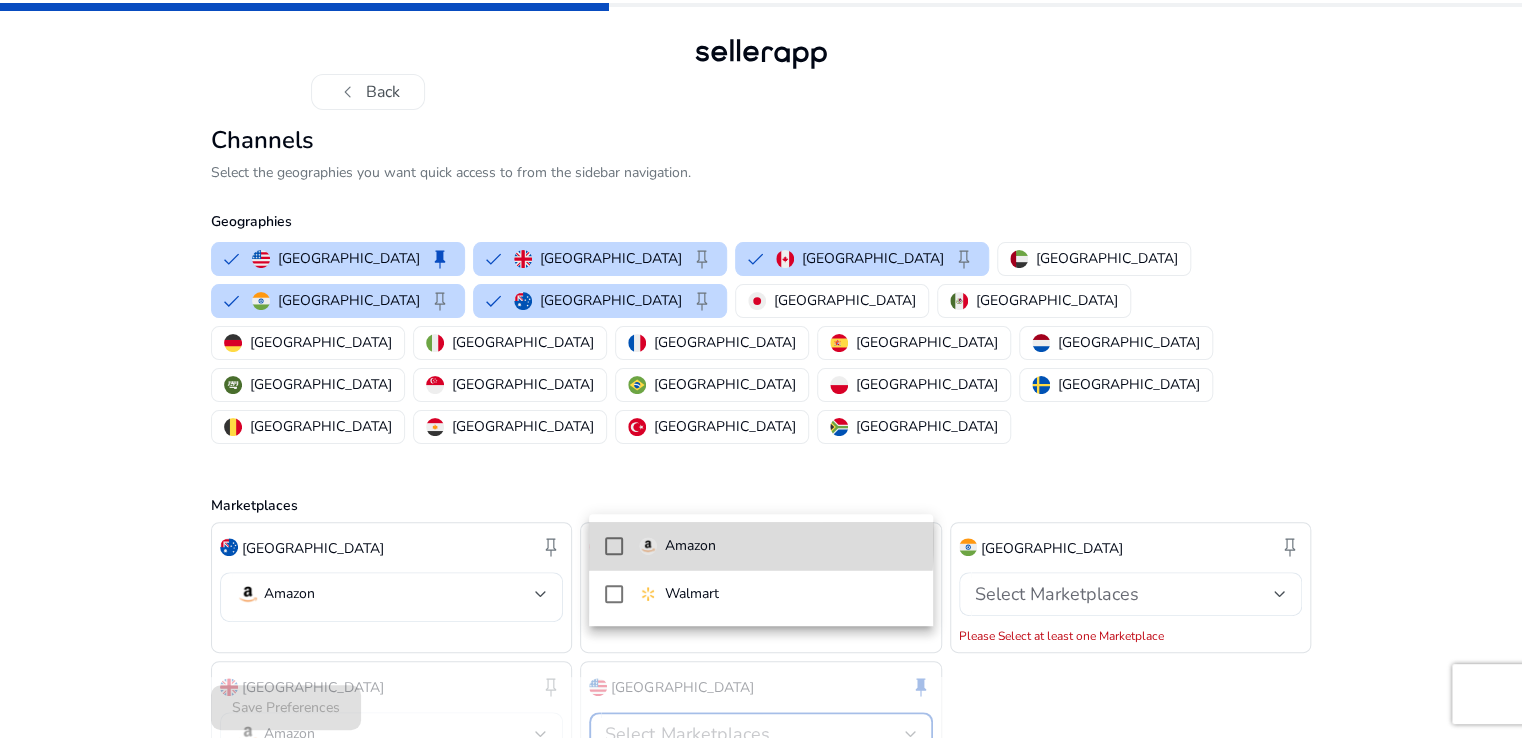 drag, startPoint x: 624, startPoint y: 540, endPoint x: 612, endPoint y: 541, distance: 12.0415945 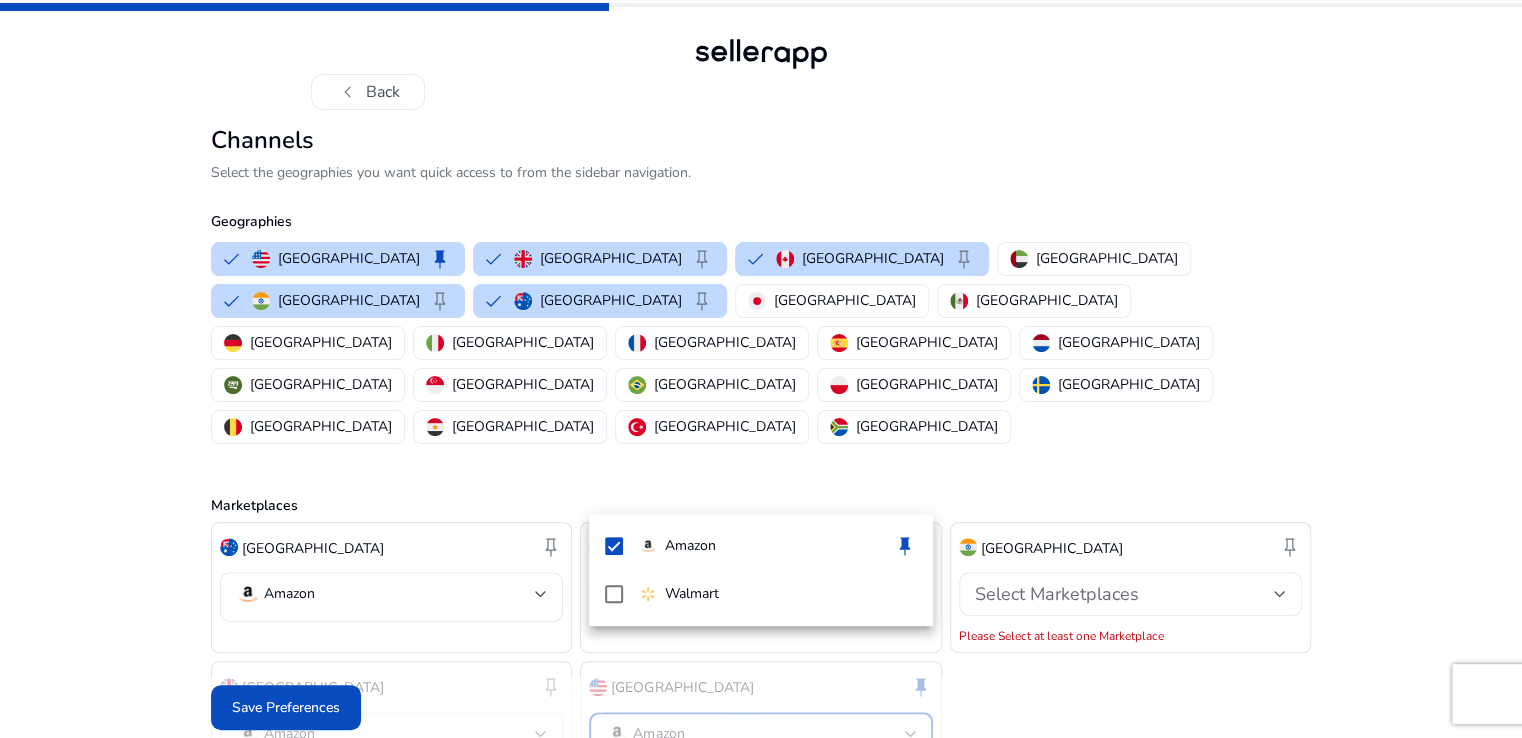 click at bounding box center (761, 369) 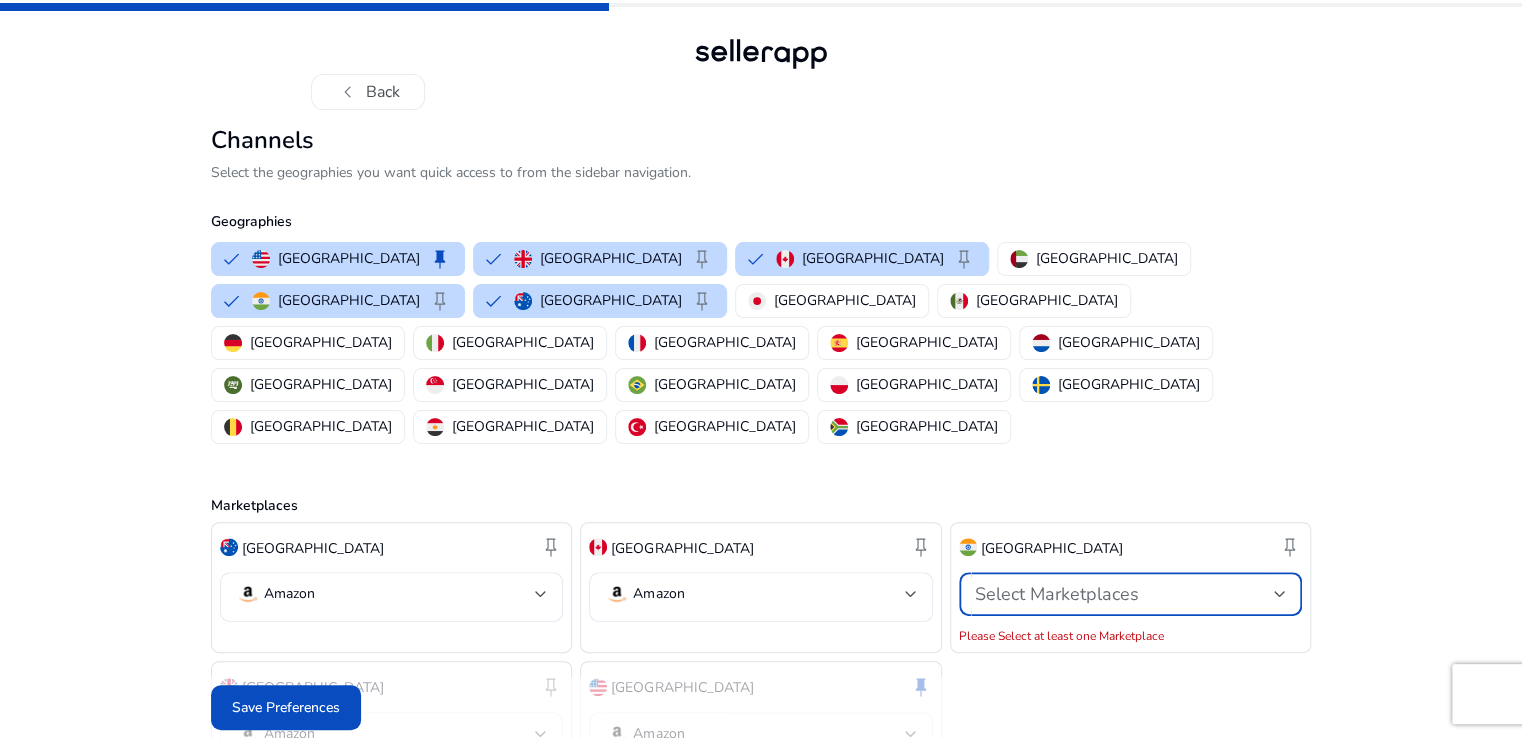 click on "Select Marketplaces" at bounding box center (1124, 594) 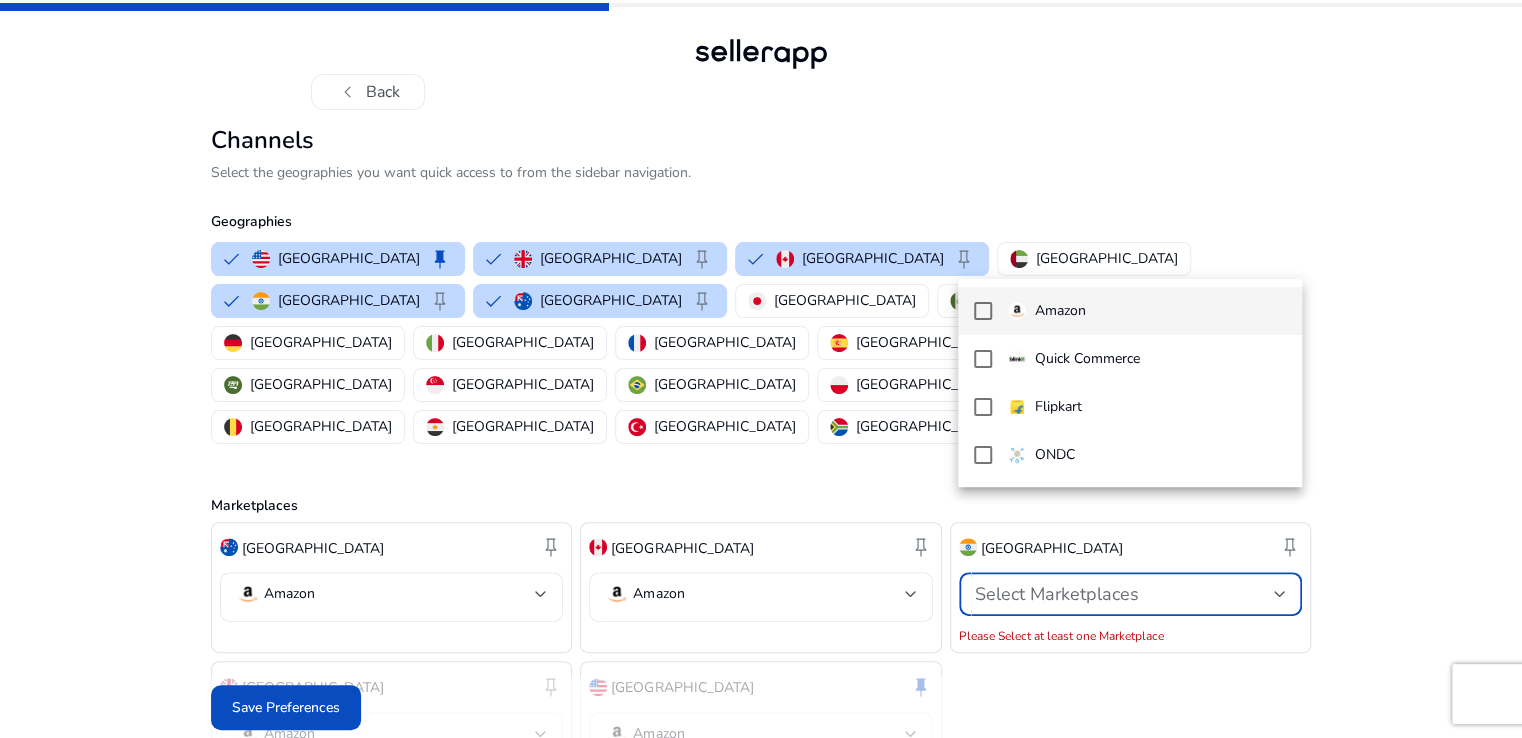 click at bounding box center [983, 311] 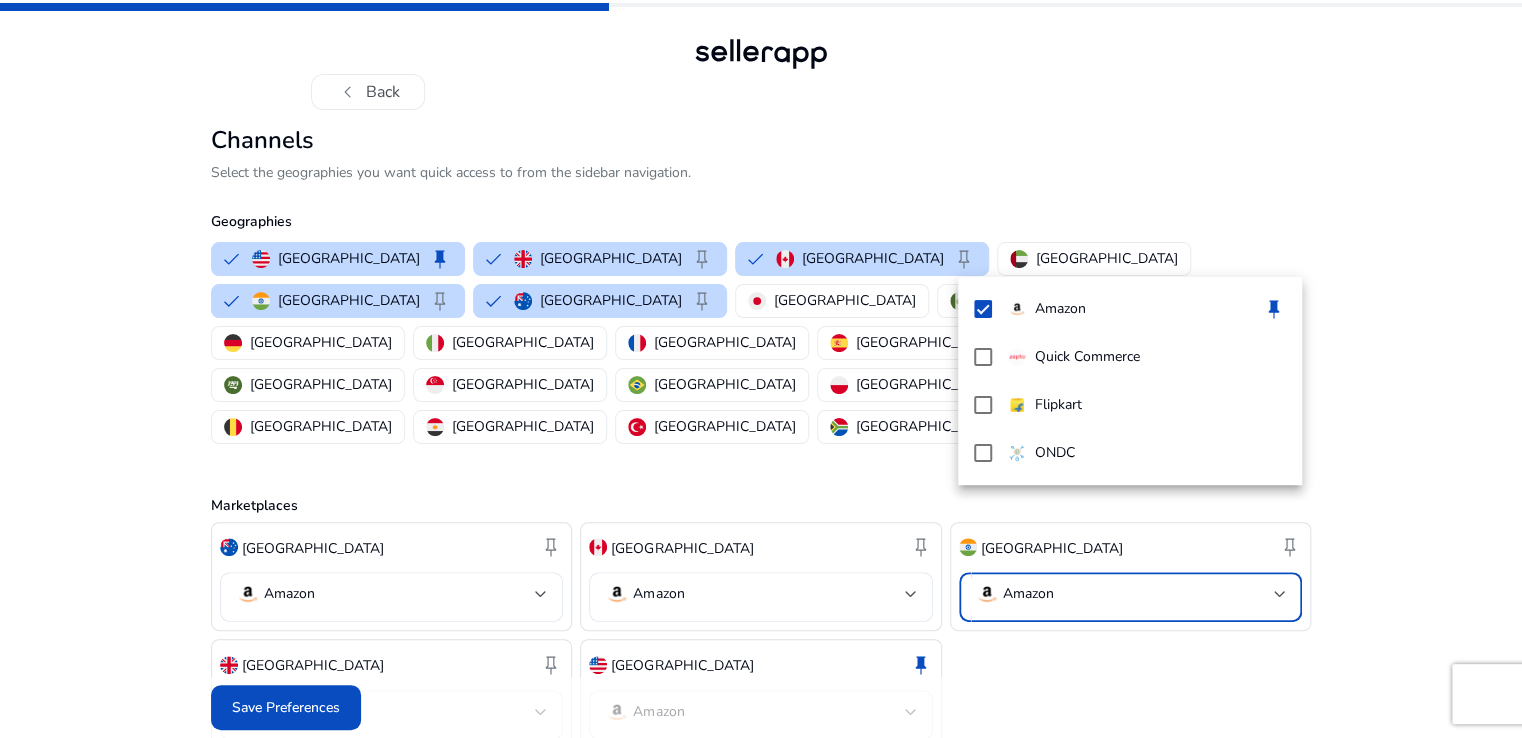 scroll, scrollTop: 1, scrollLeft: 0, axis: vertical 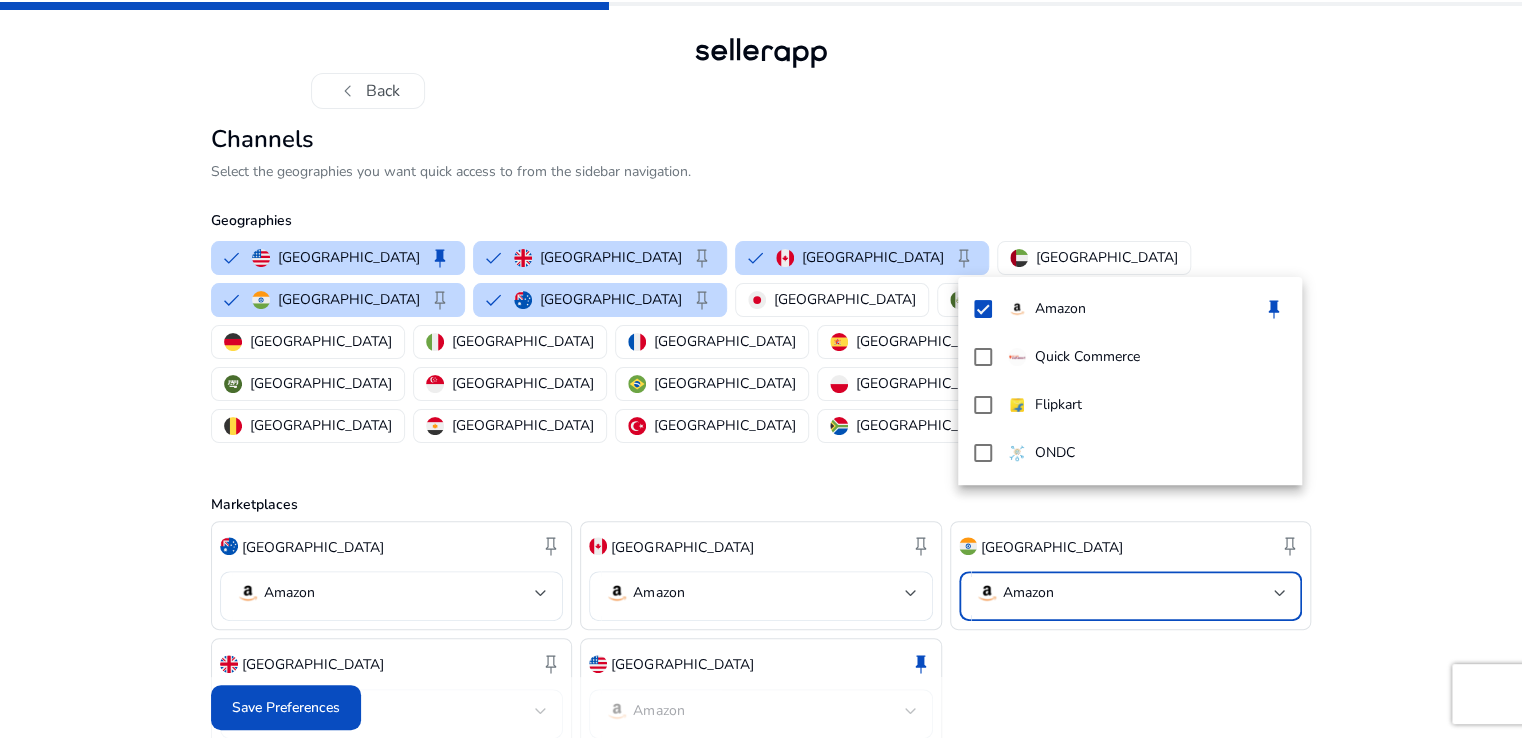 click at bounding box center (761, 369) 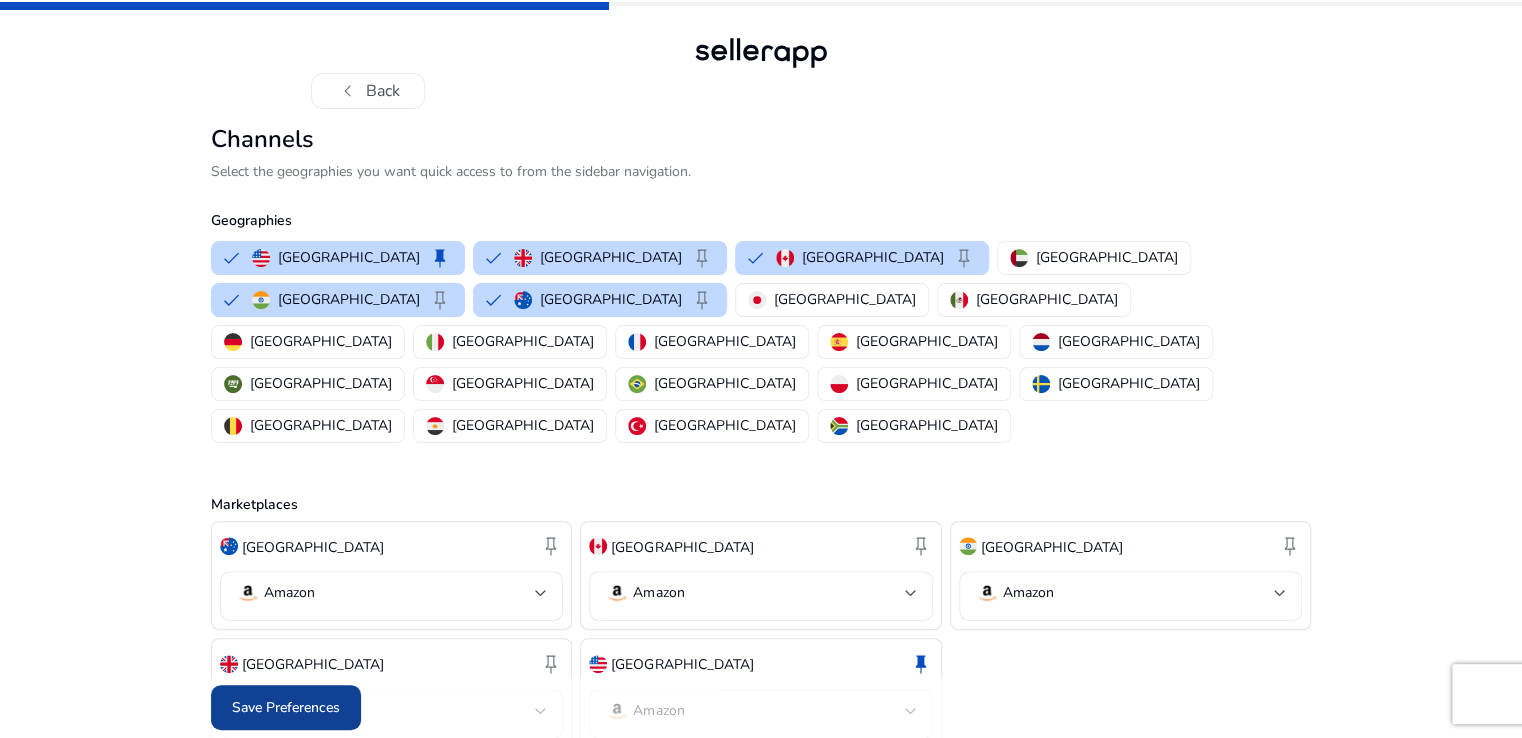 click on "Save Preferences" 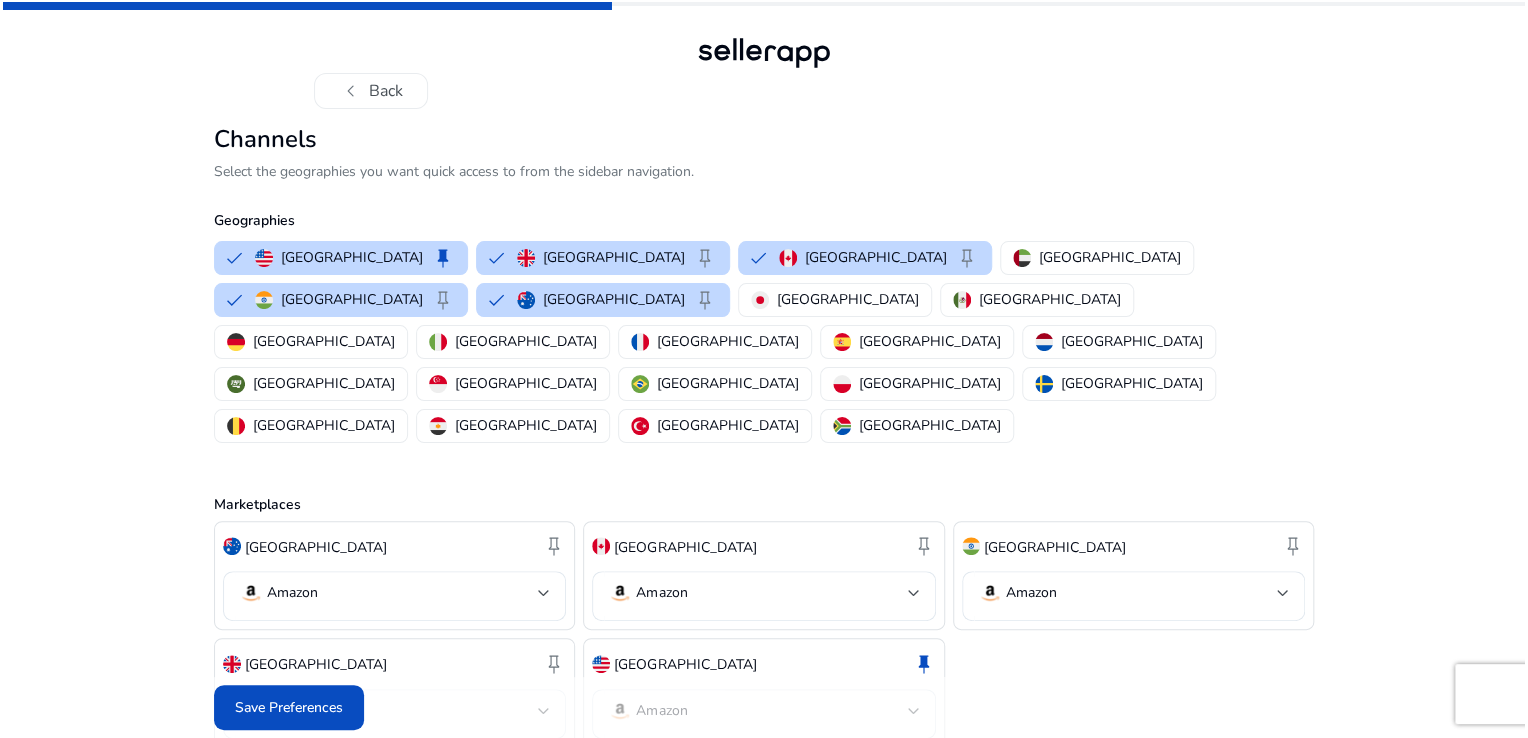 scroll, scrollTop: 0, scrollLeft: 0, axis: both 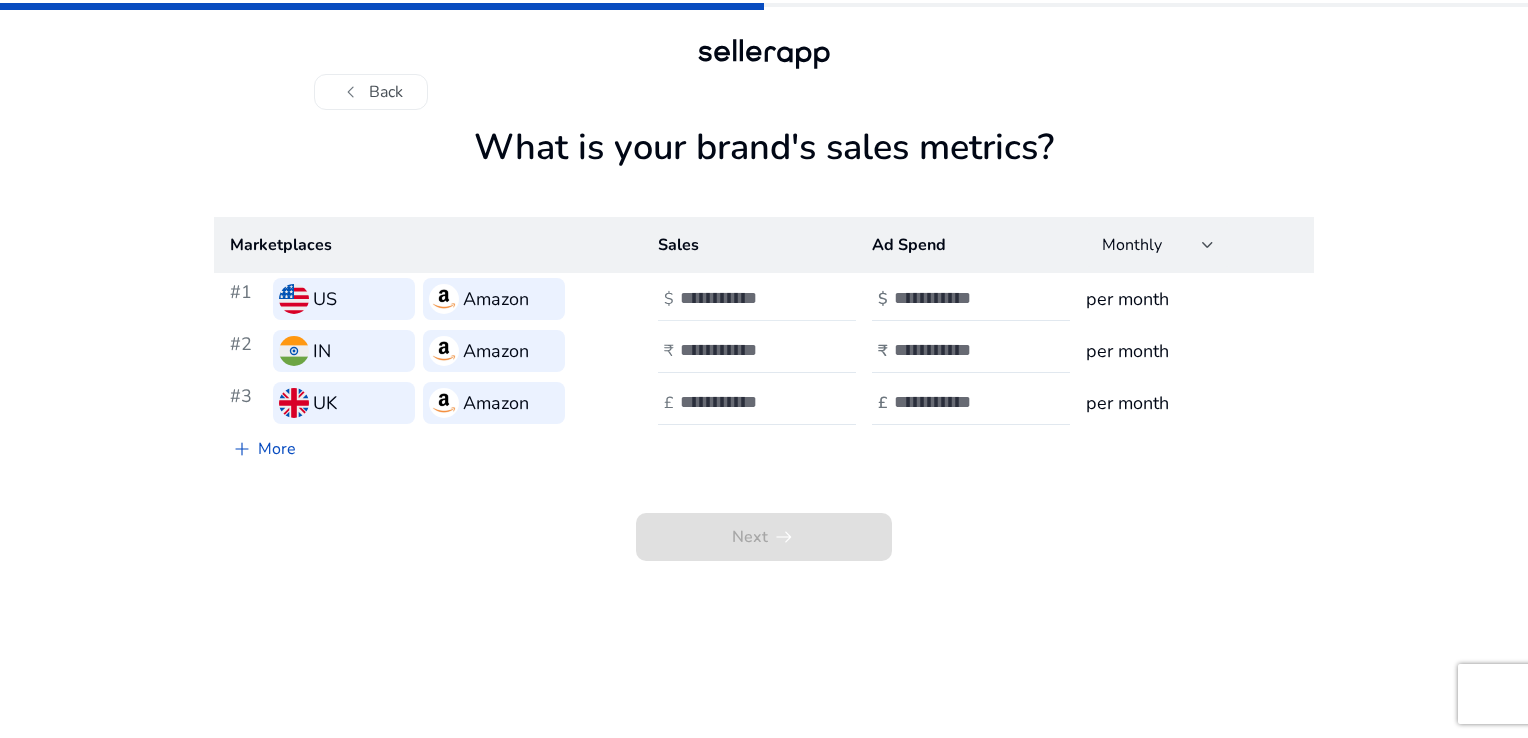 click at bounding box center [747, 298] 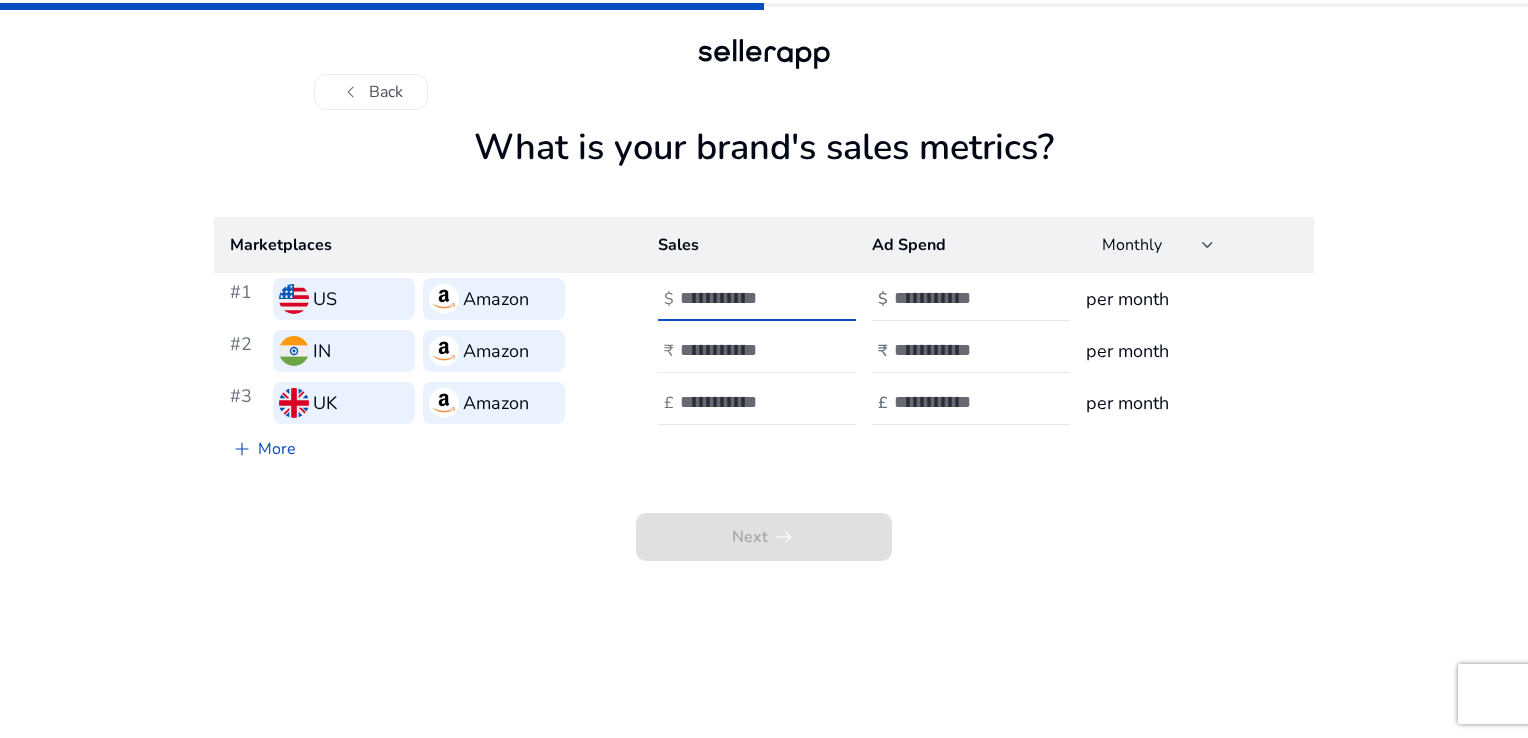 type on "***" 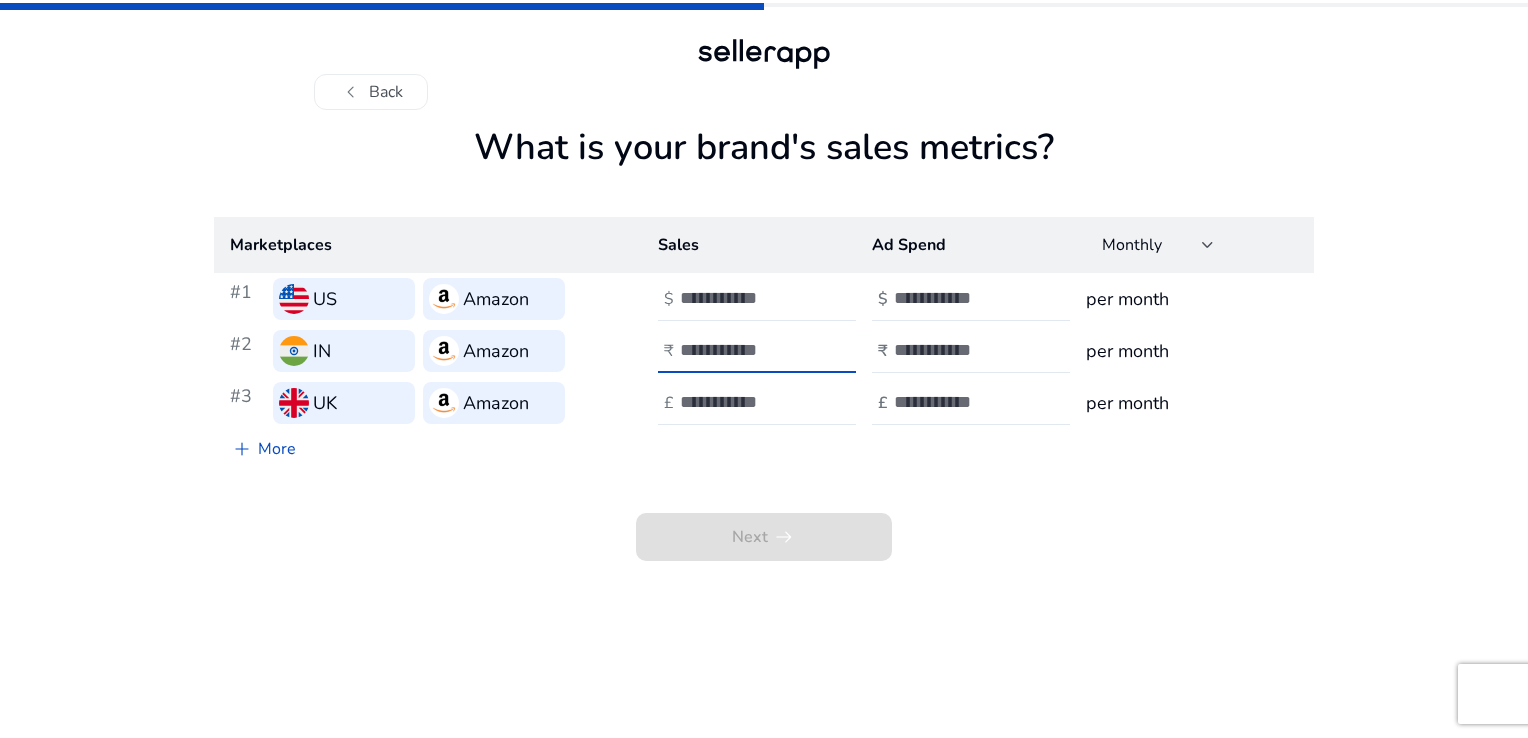 click at bounding box center [747, 350] 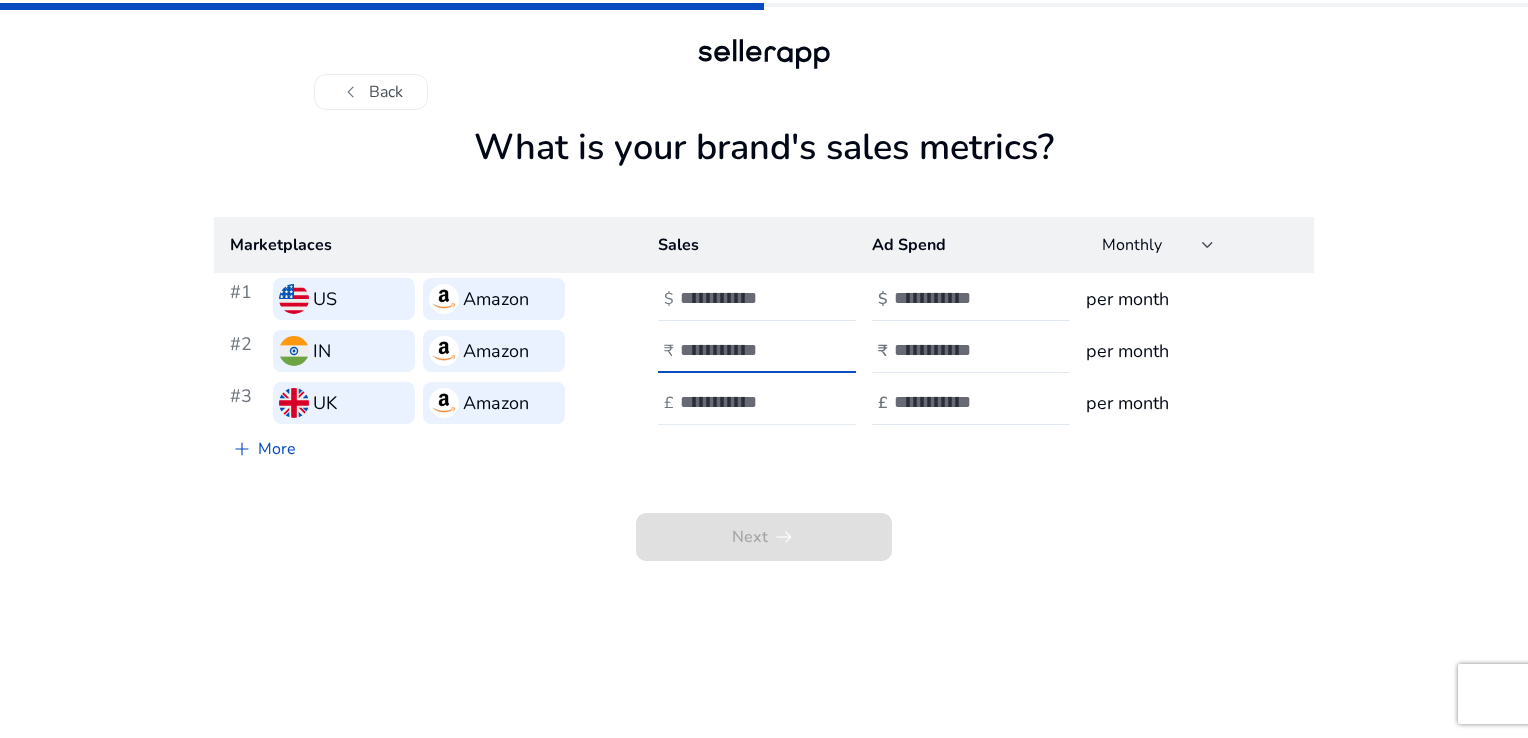 type on "****" 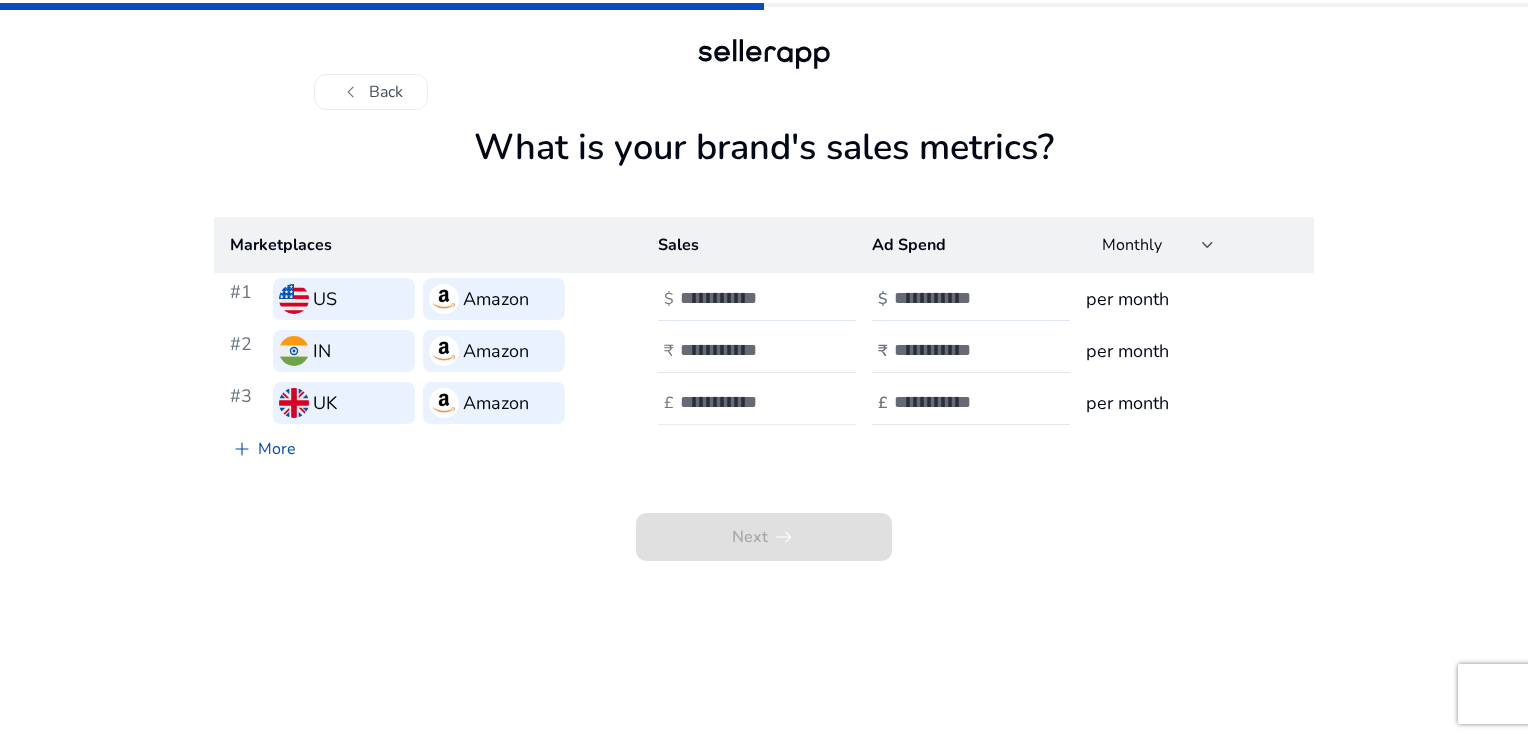 click 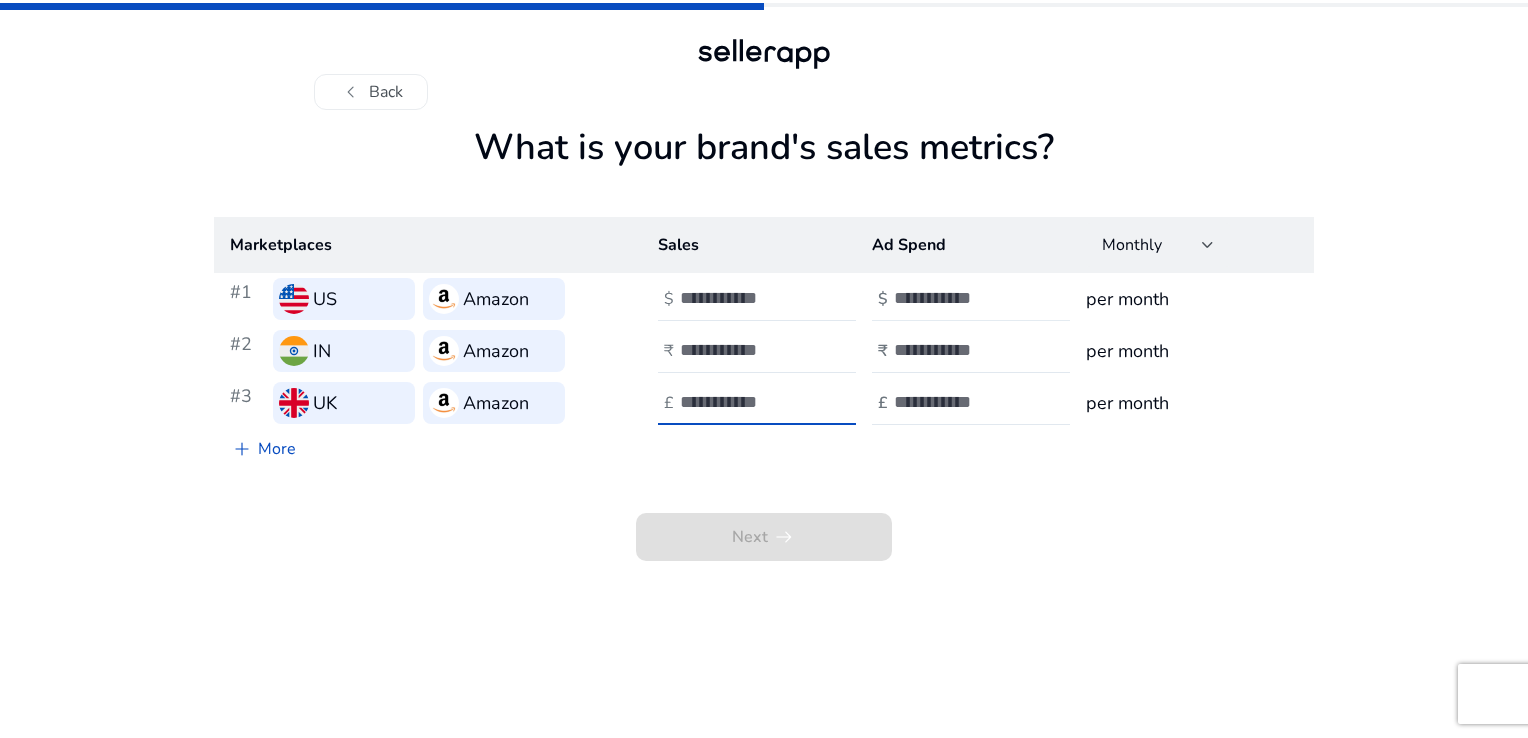 type on "***" 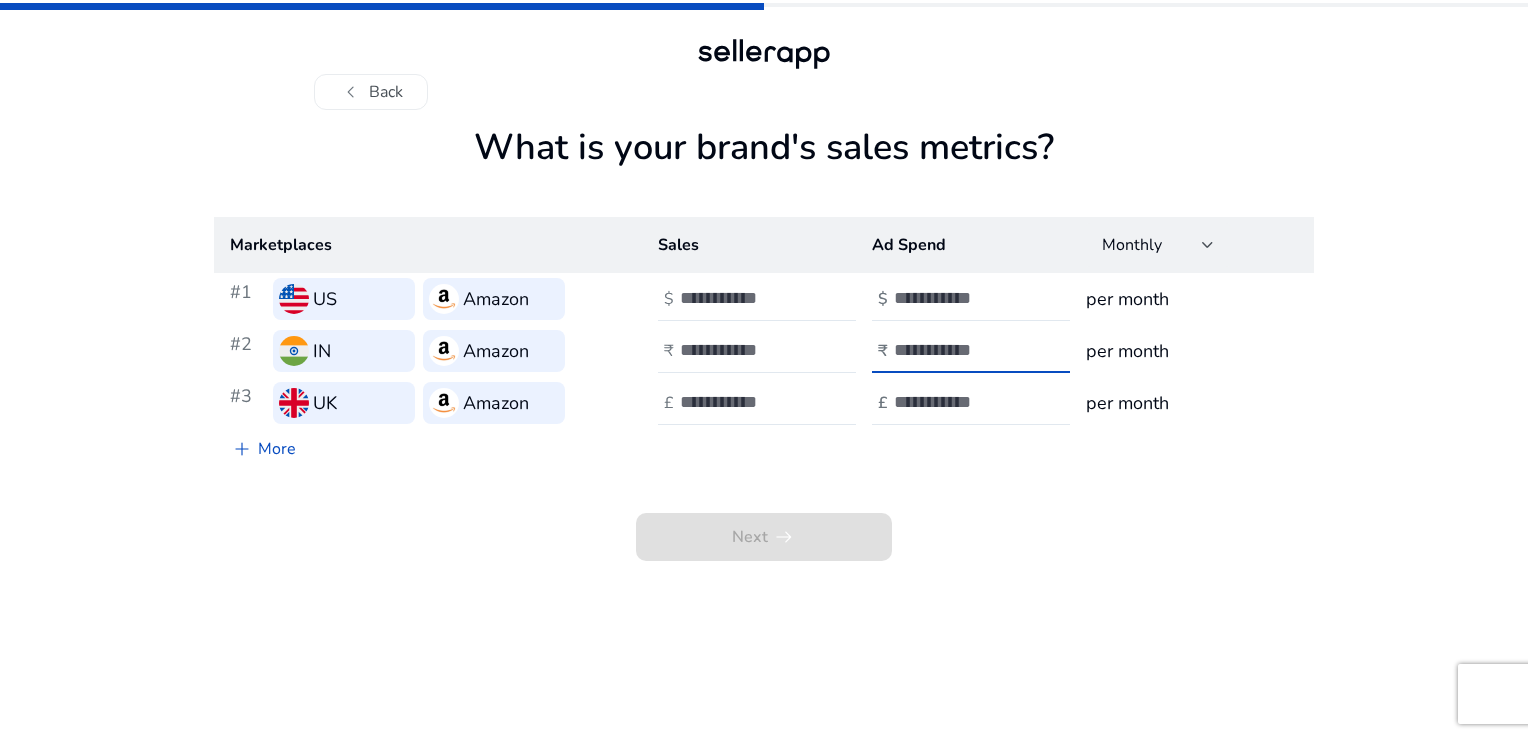 click at bounding box center [961, 350] 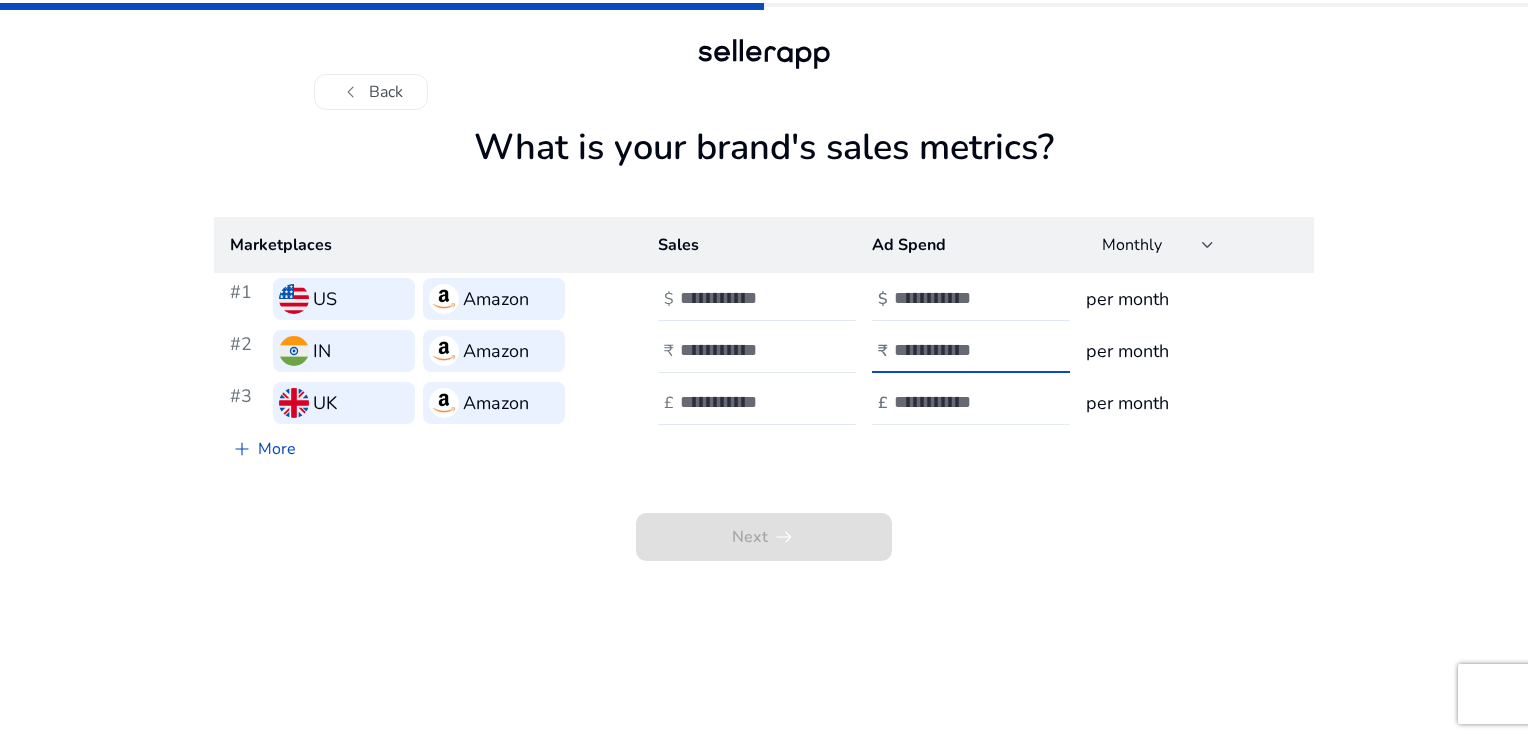 click 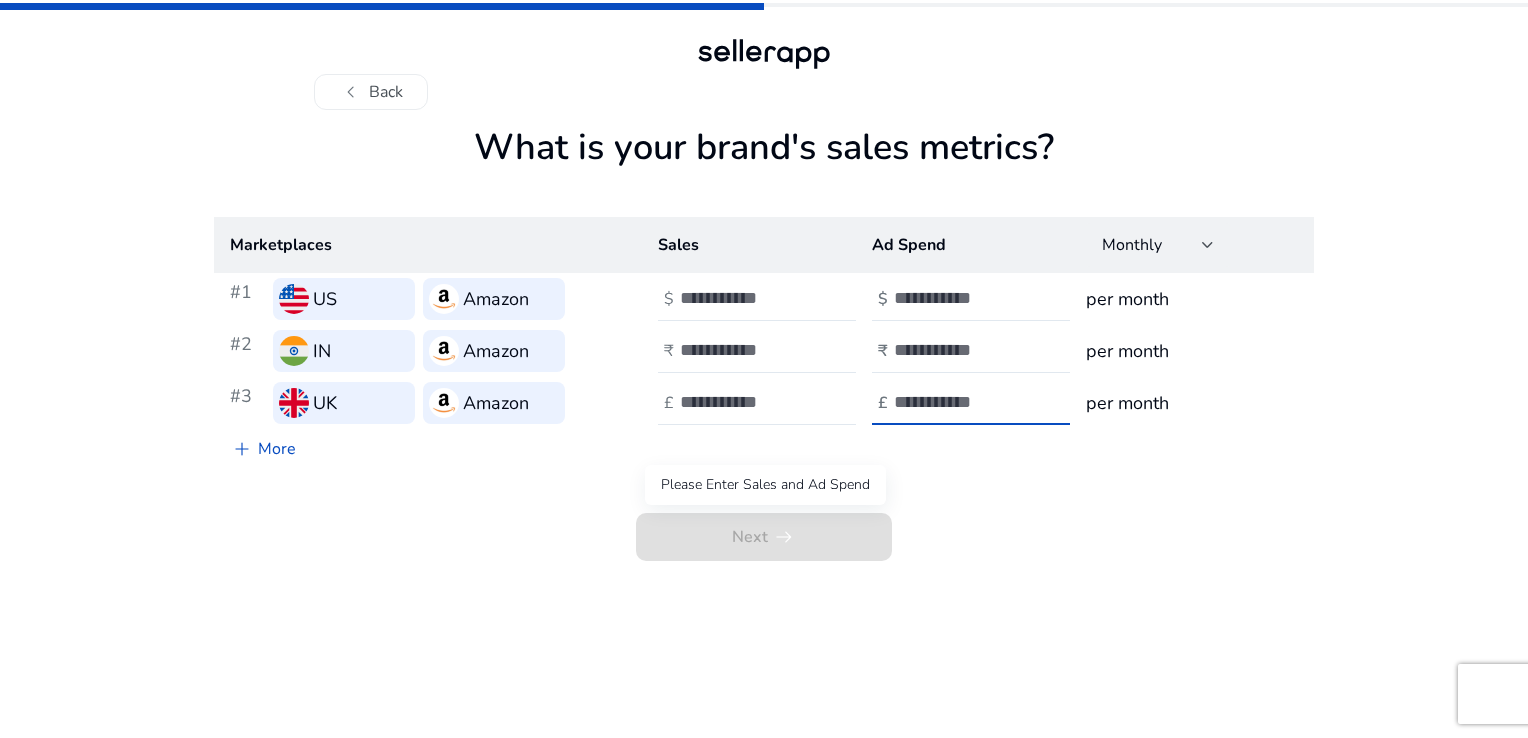 click on "Next   arrow_right_alt" 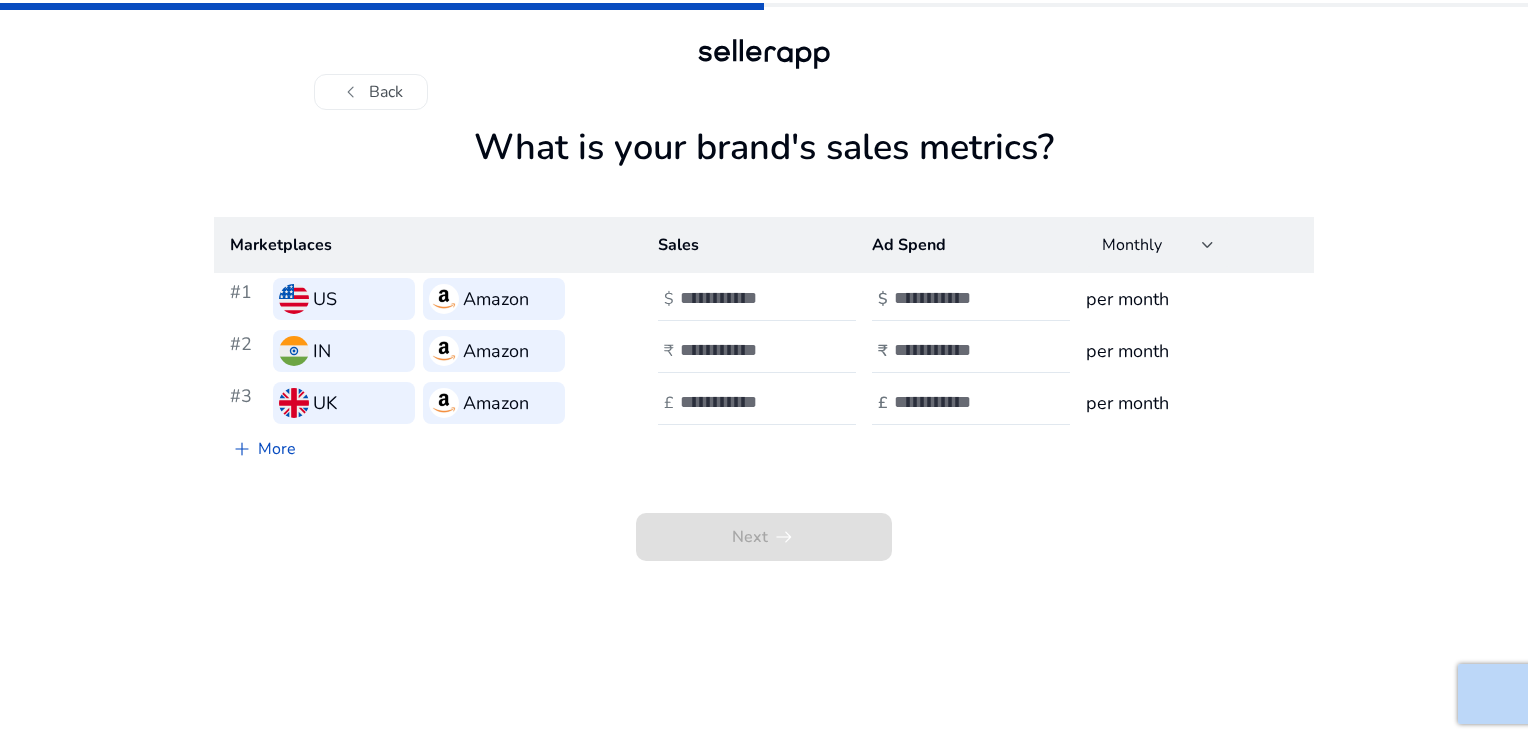 click on "Next   arrow_right_alt" 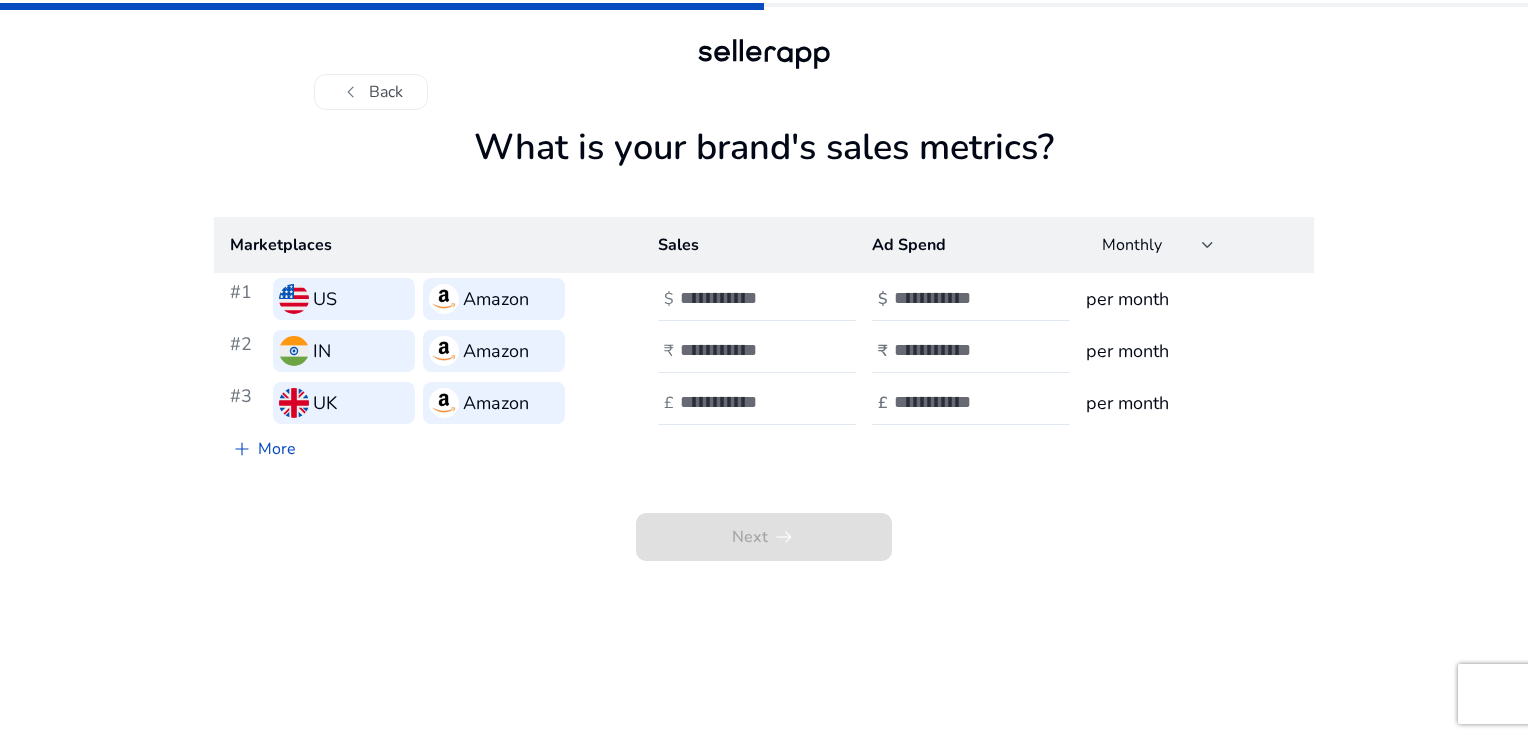 click on "Next   arrow_right_alt" 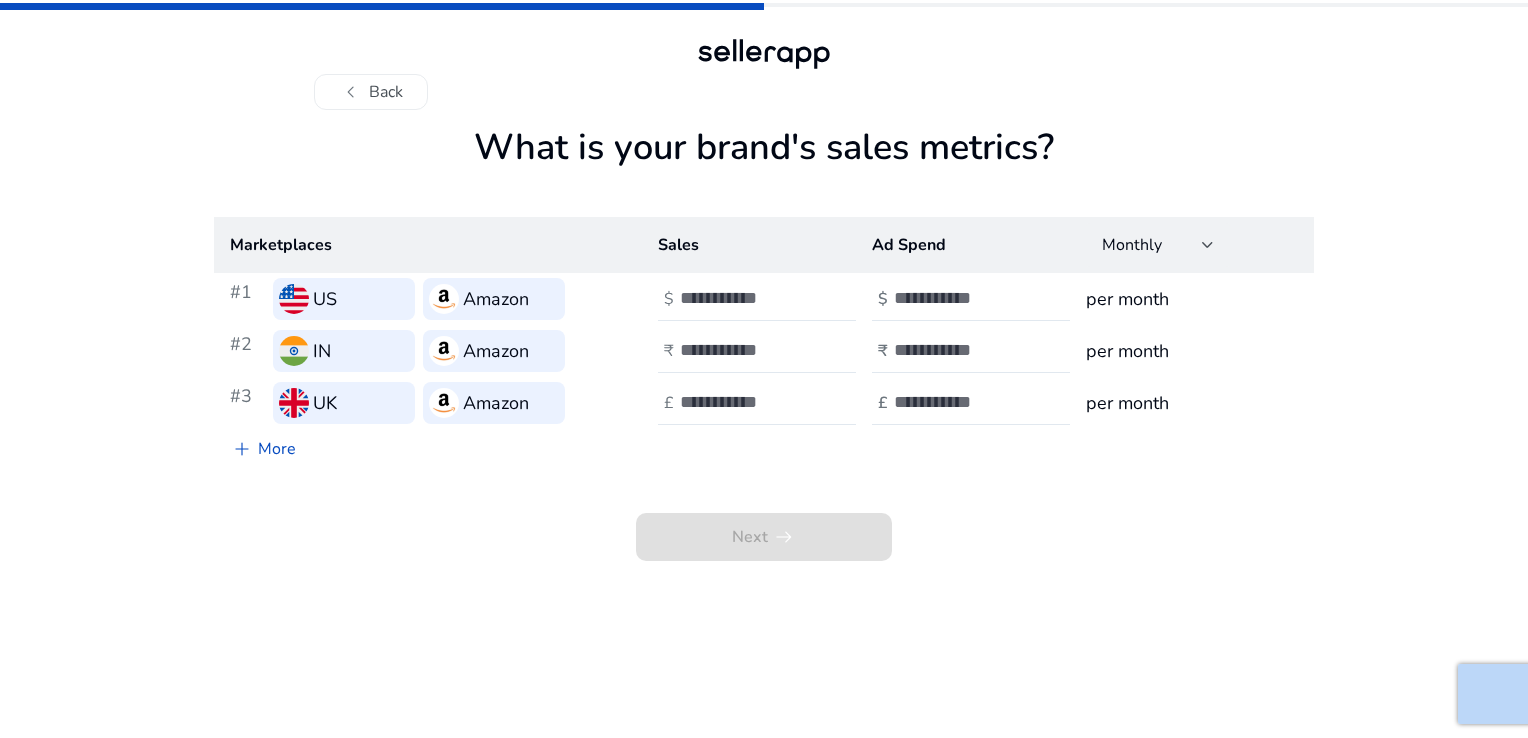 click on "Next   arrow_right_alt" 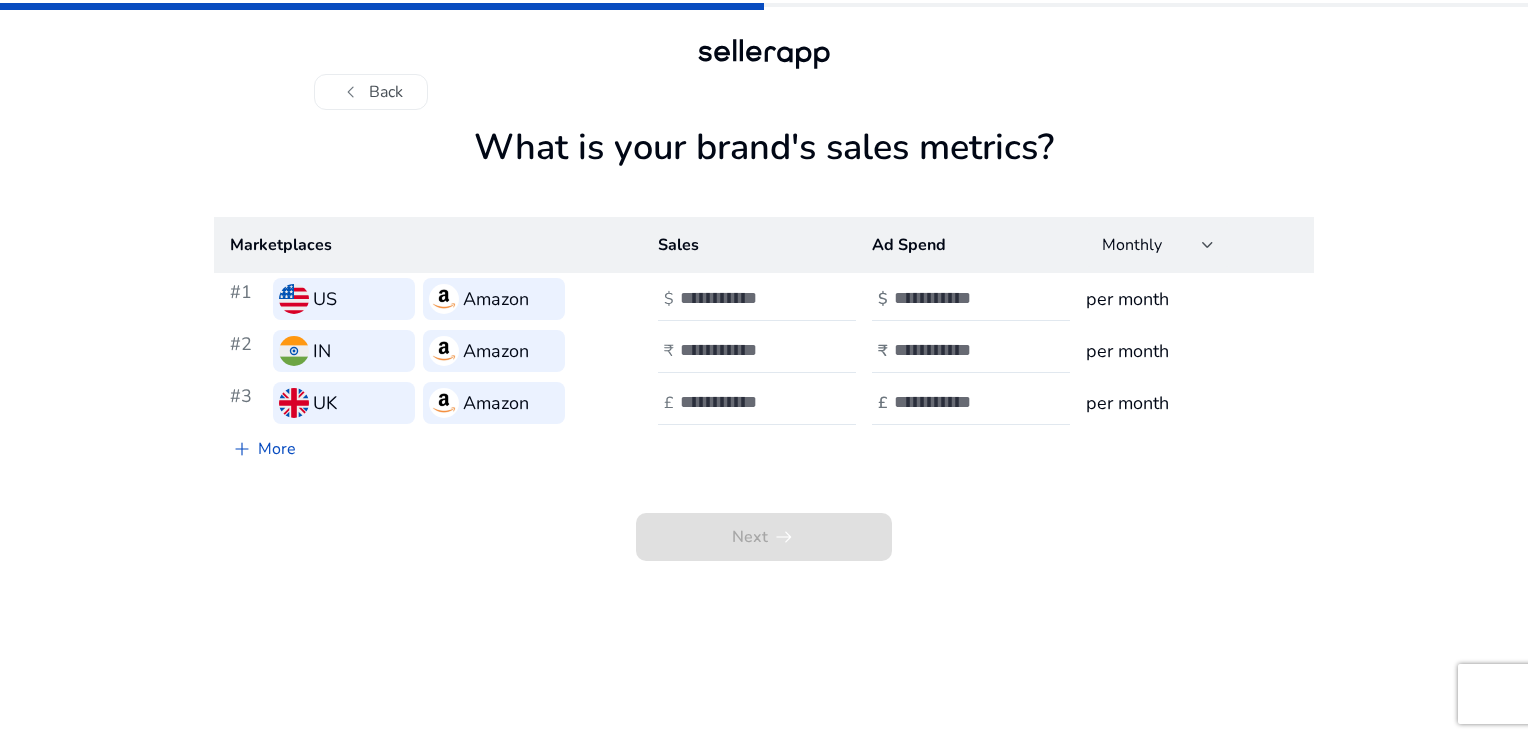 click on "Next   arrow_right_alt" 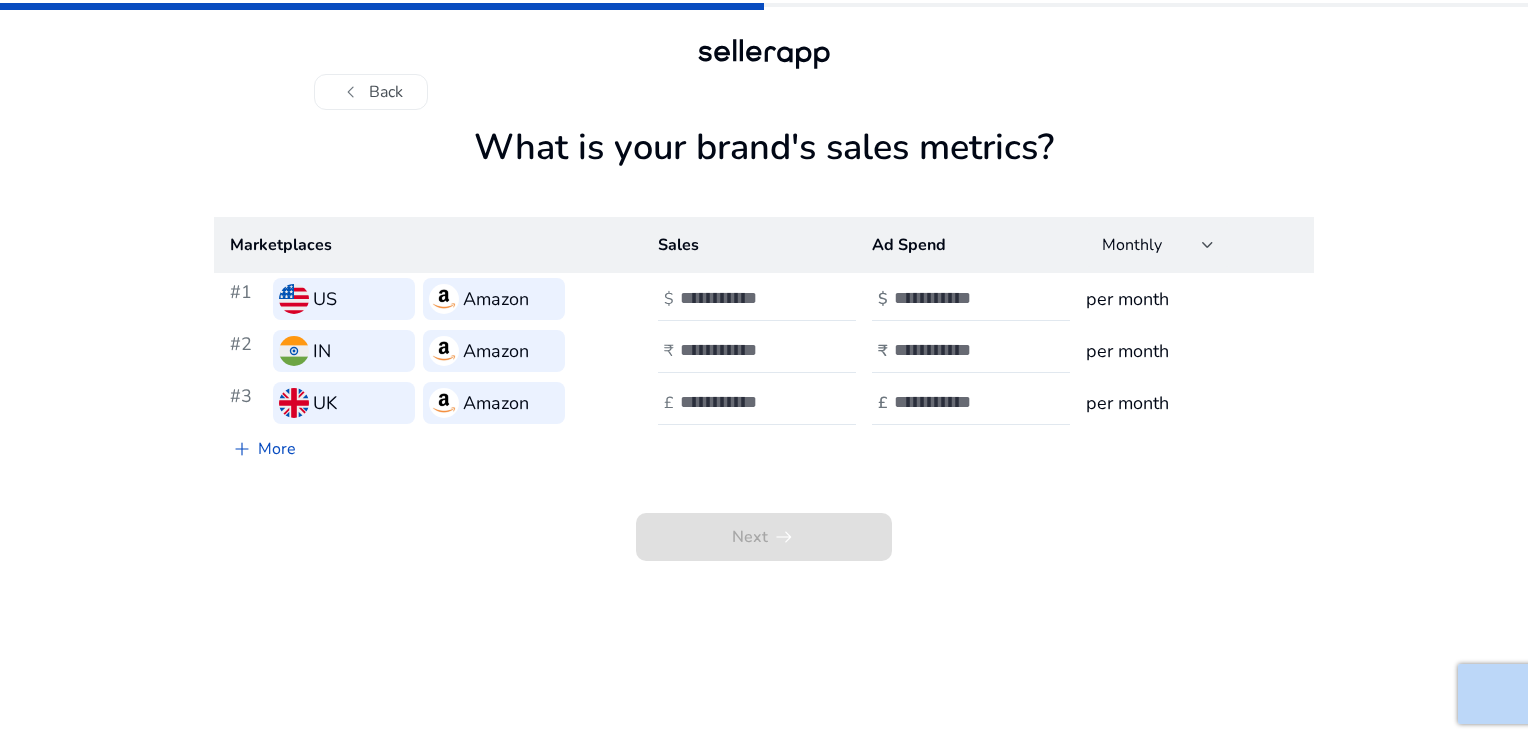 click on "Next   arrow_right_alt" 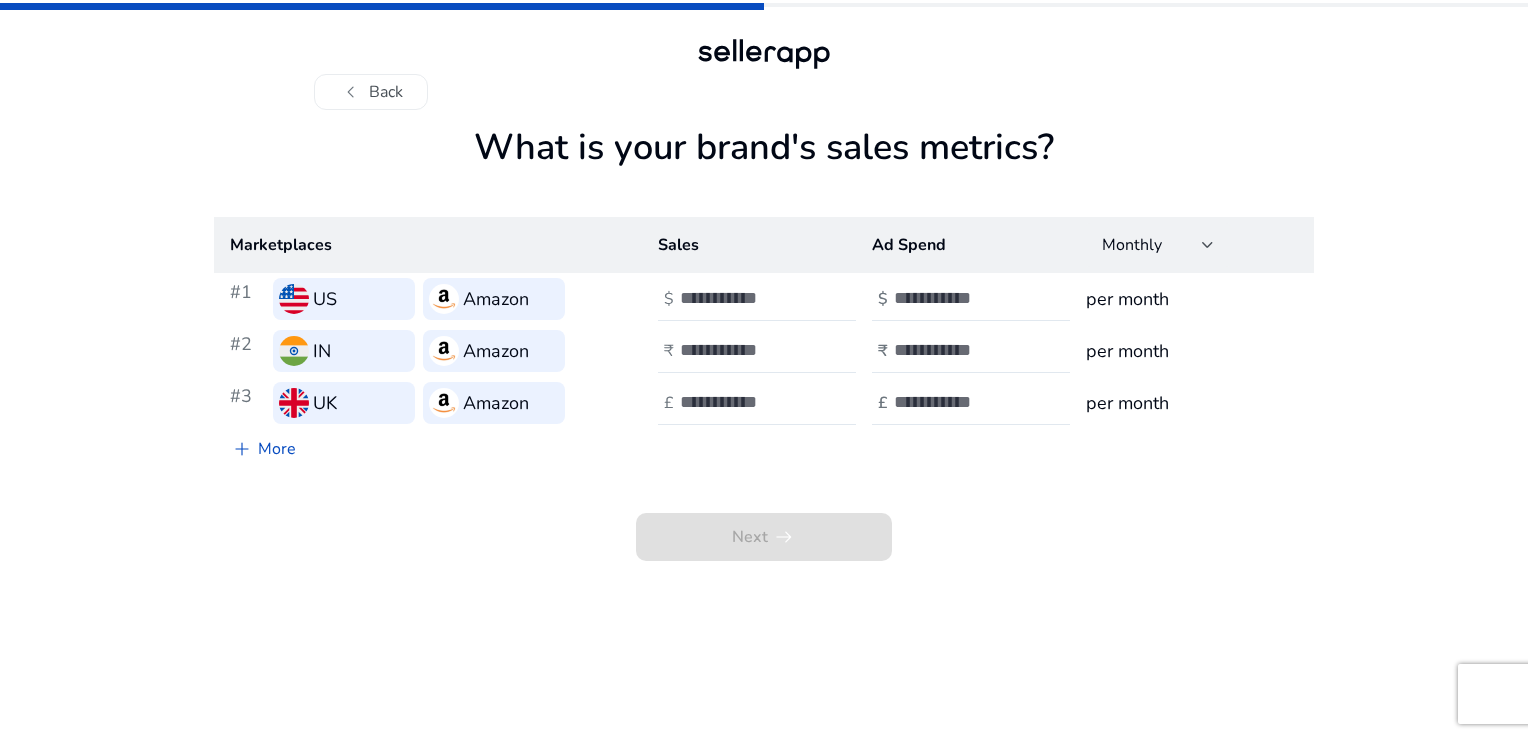 click on "Next   arrow_right_alt" 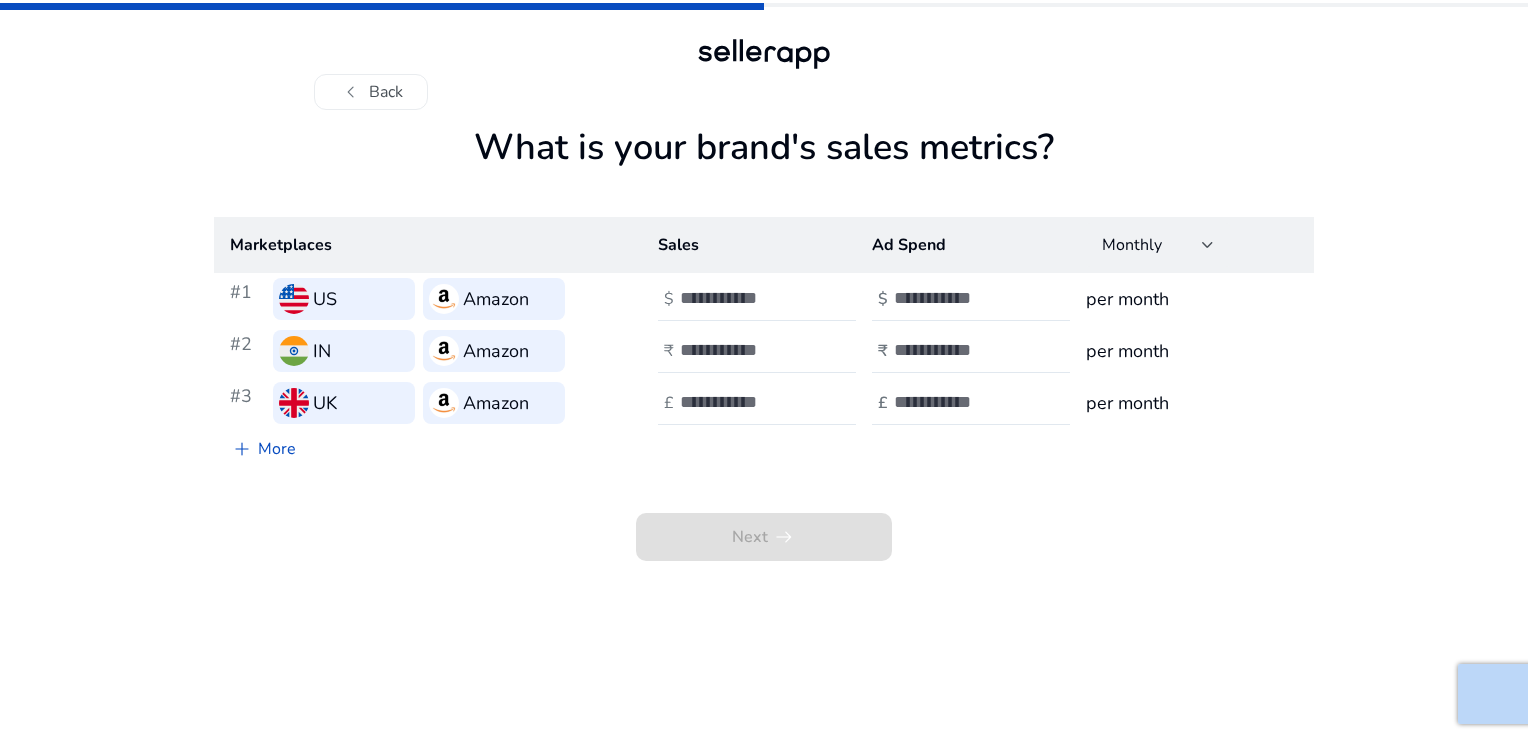 click on "Next   arrow_right_alt" 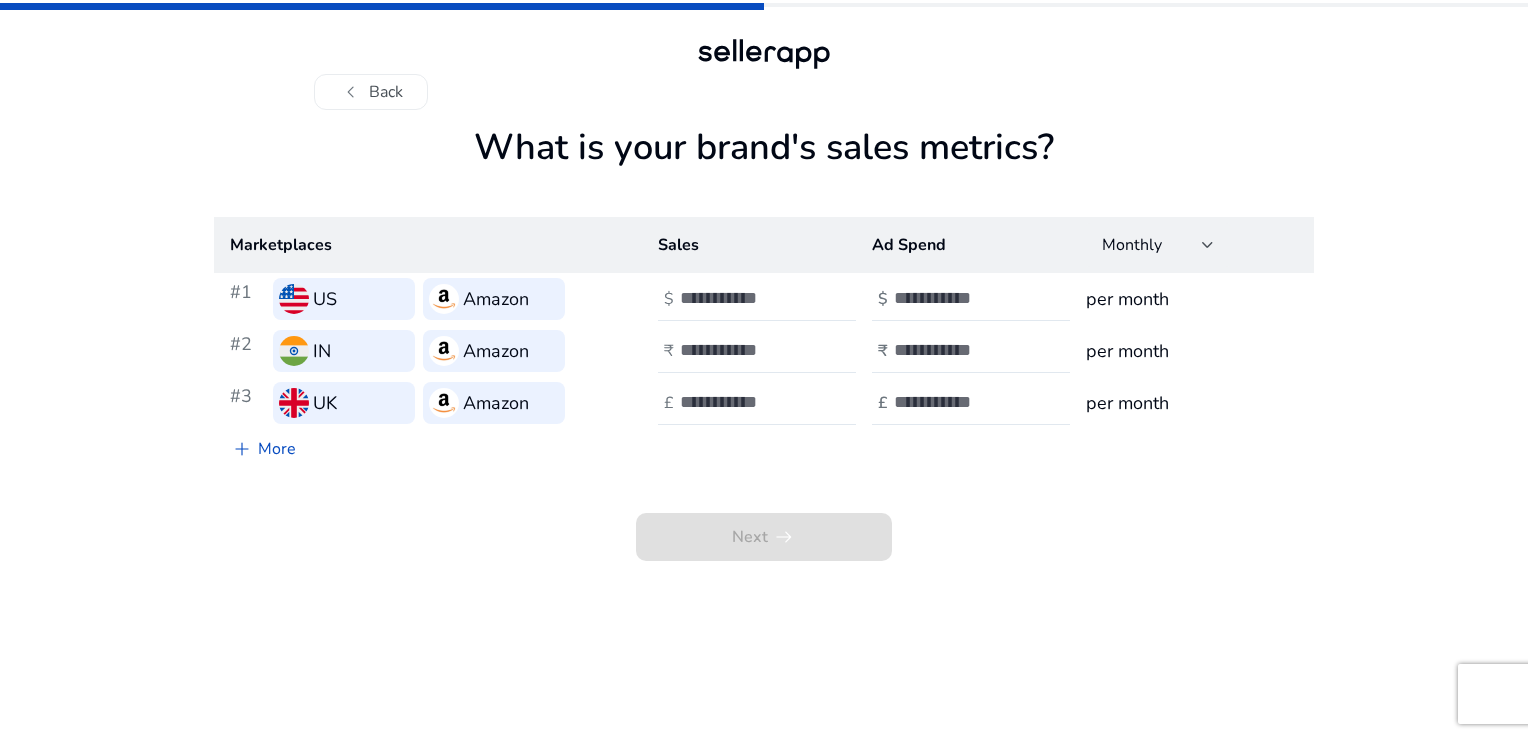 click on "Next   arrow_right_alt" 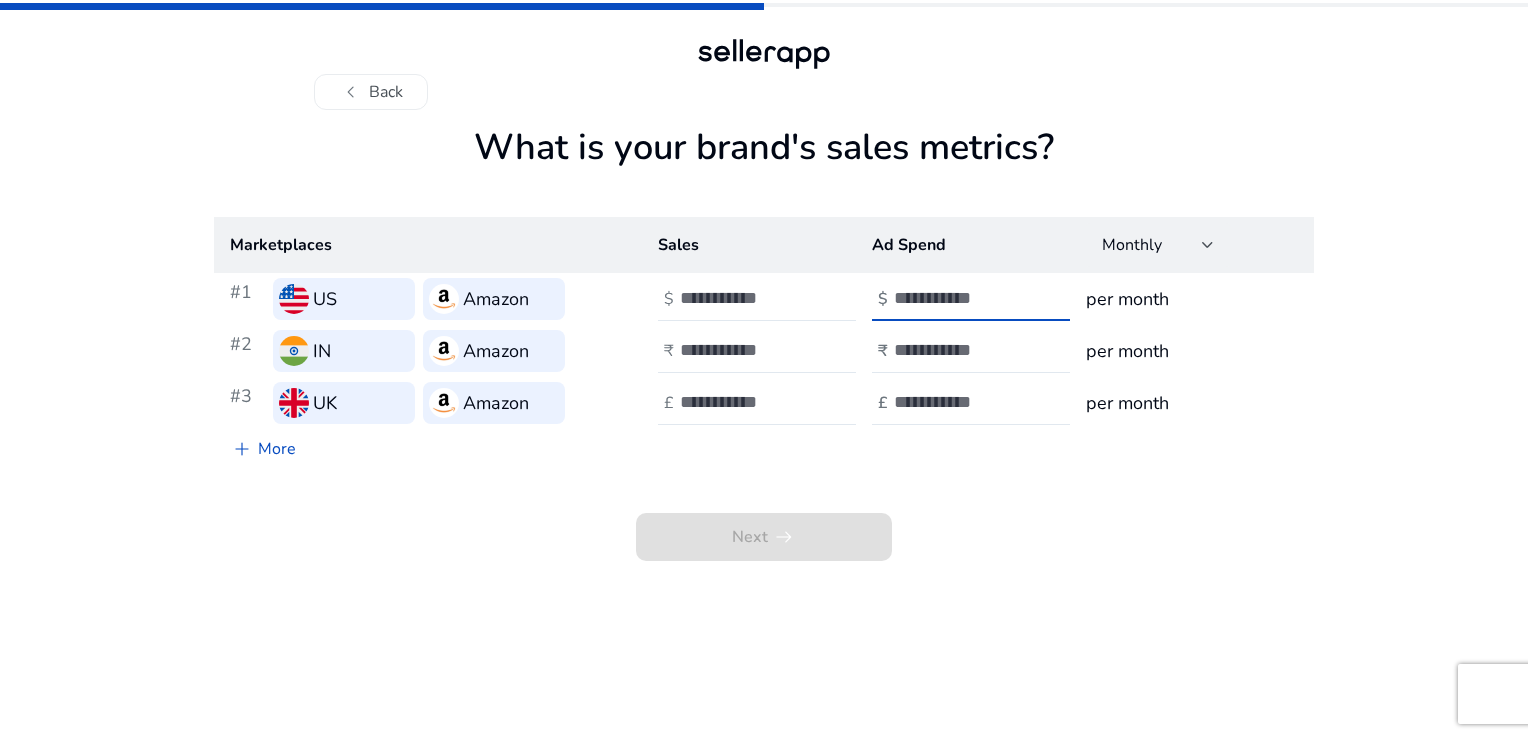 click at bounding box center (961, 298) 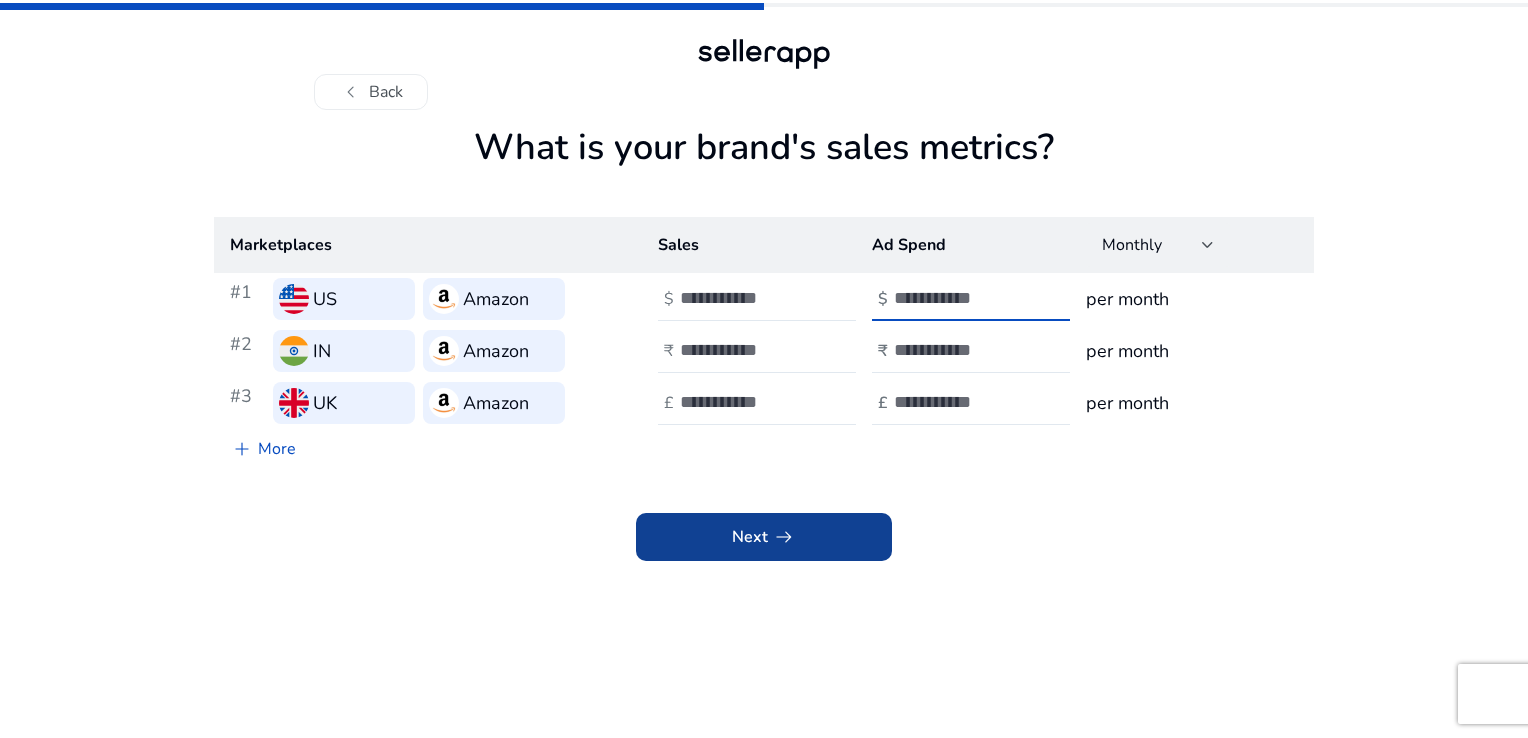 type on "**" 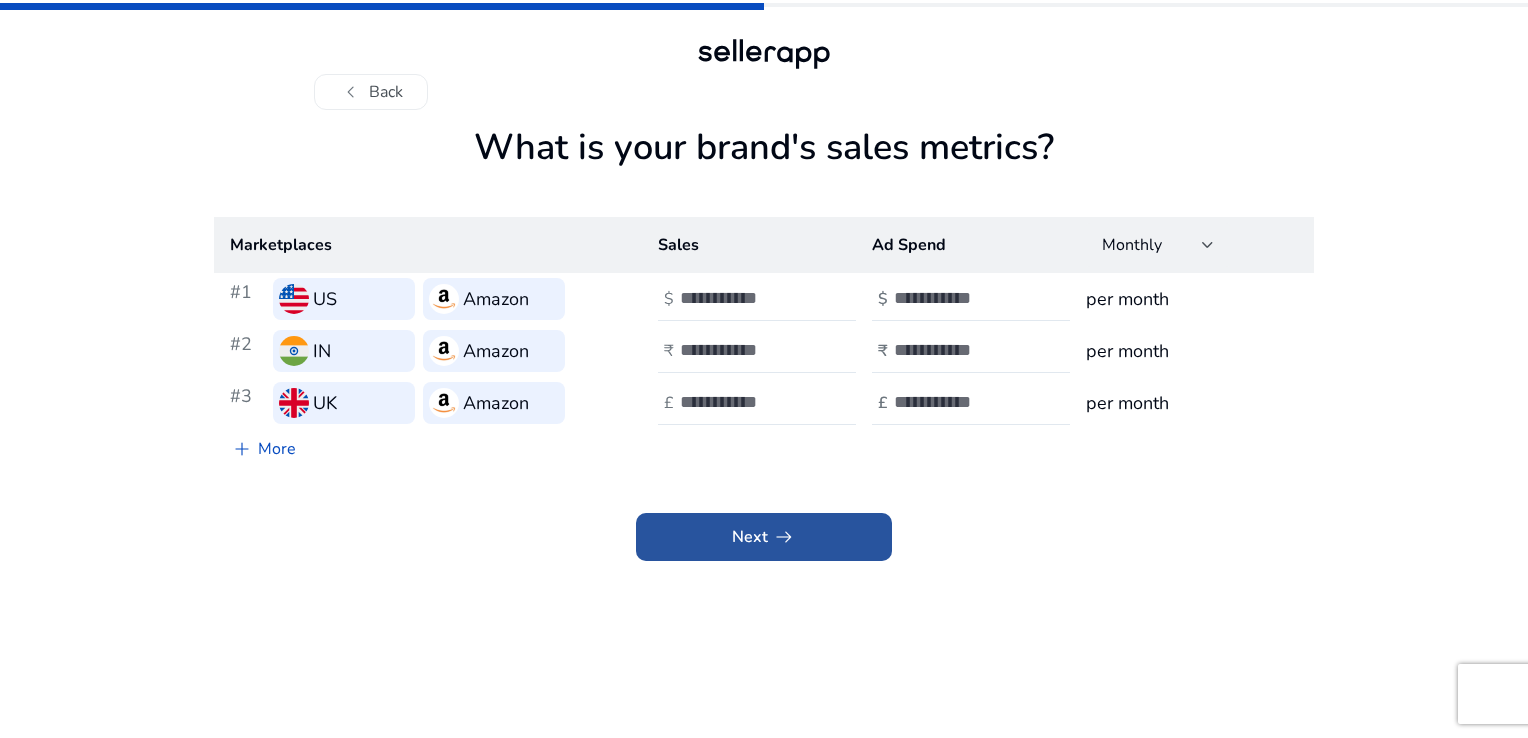 click 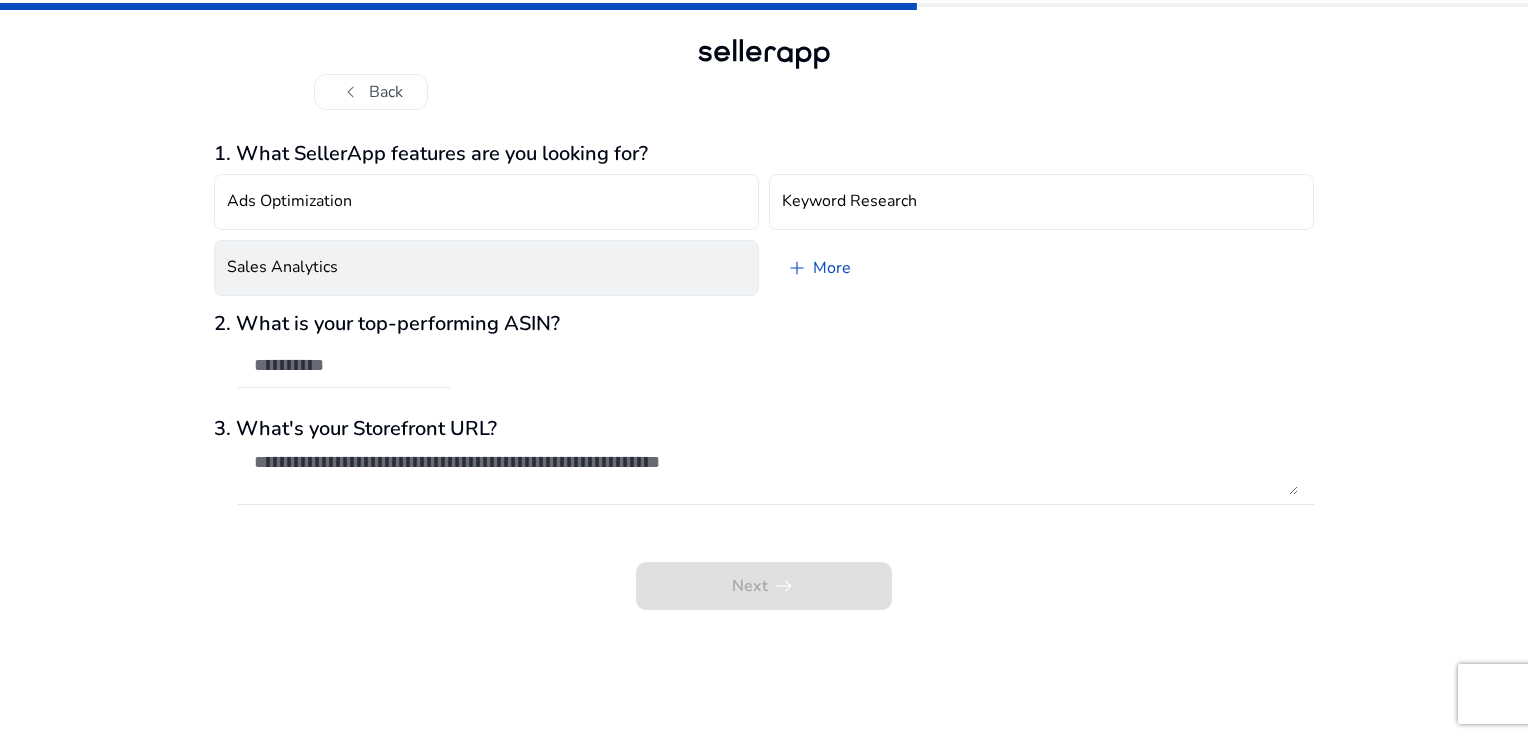 click on "Sales Analytics" 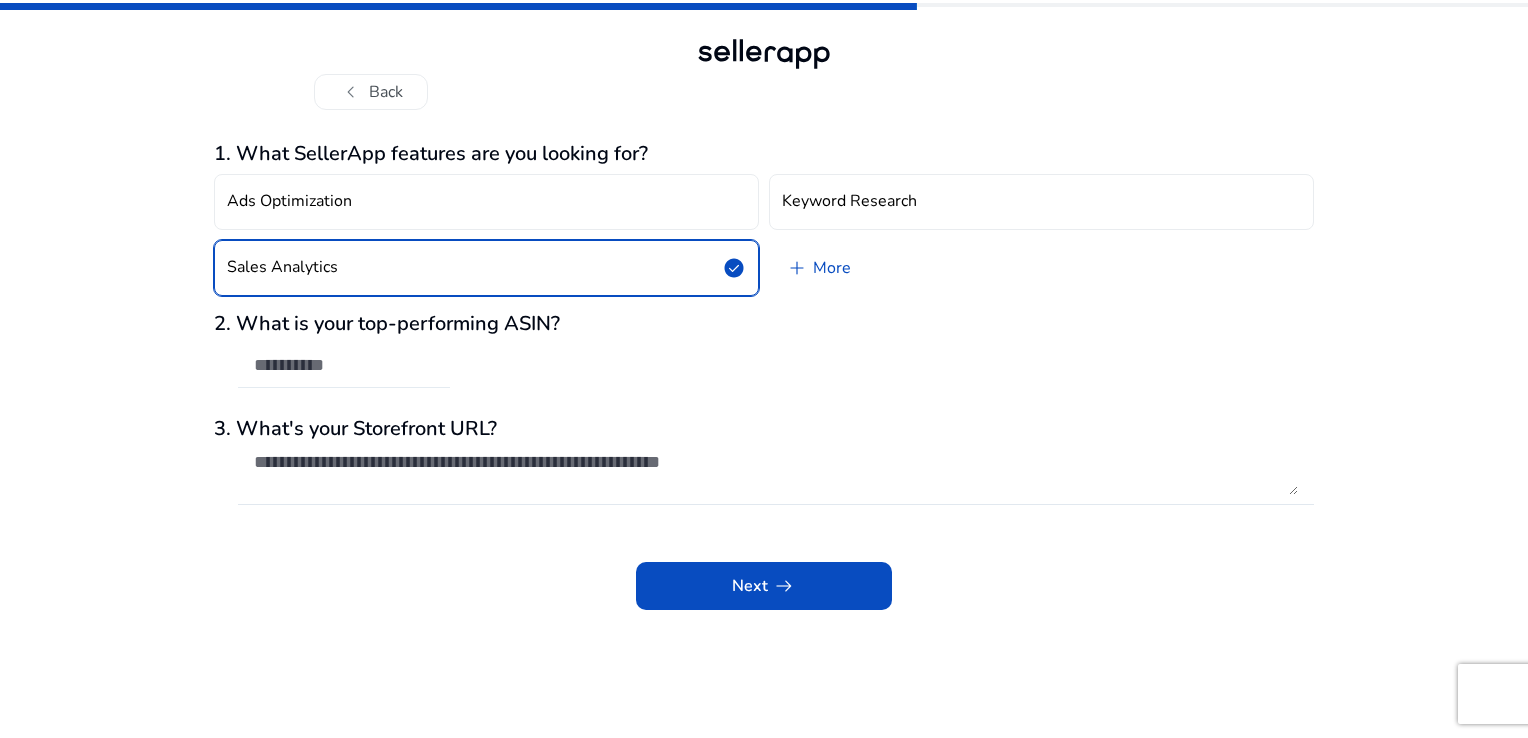 click 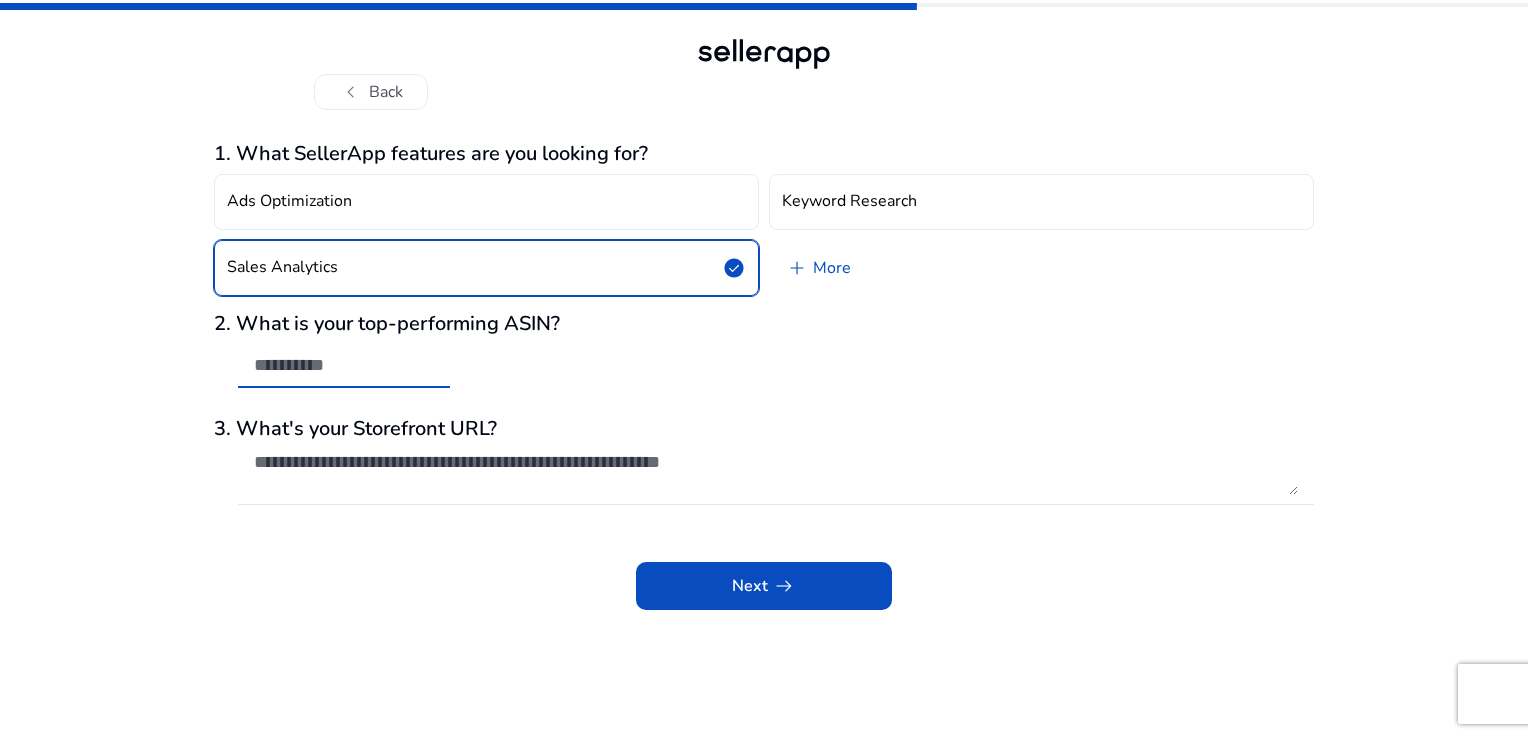 click at bounding box center (344, 365) 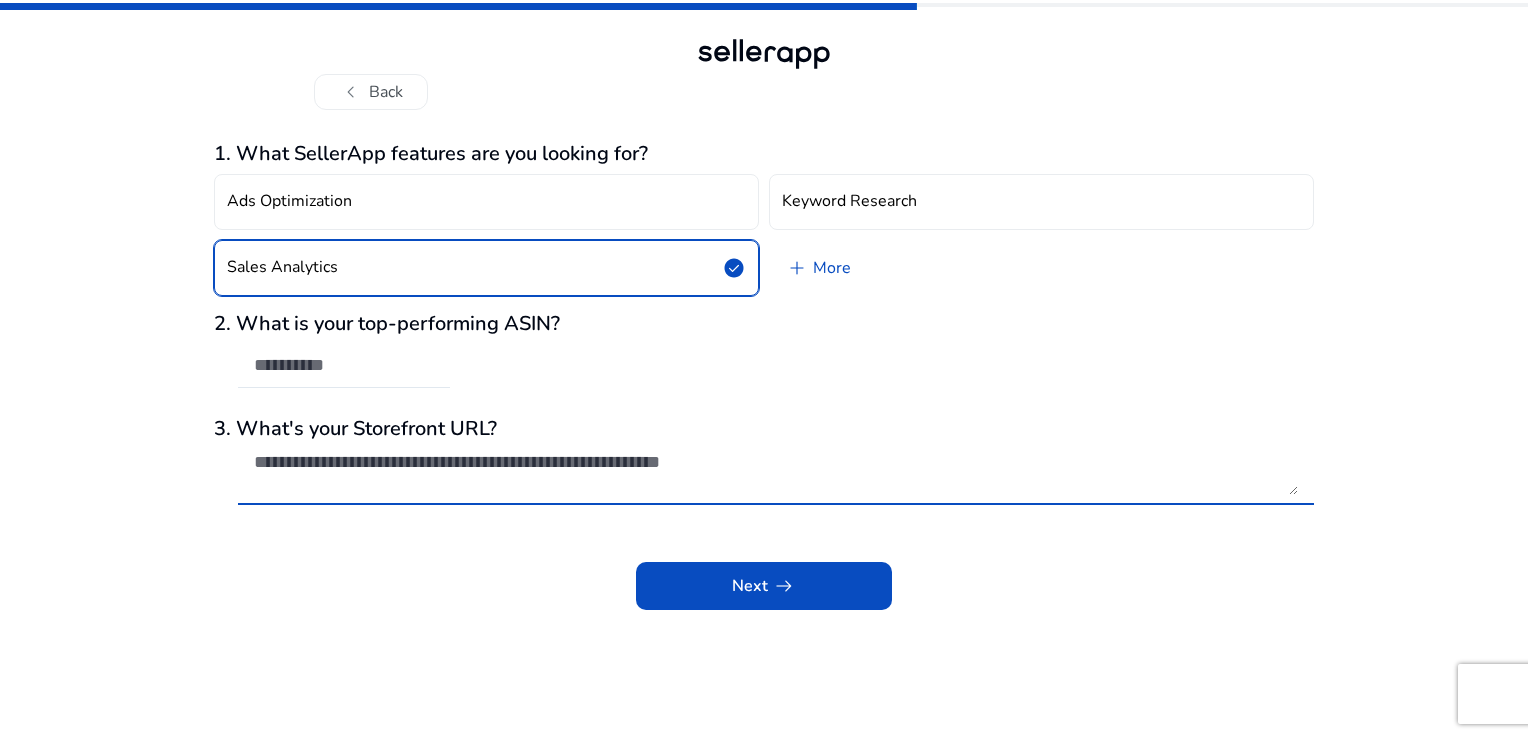 click at bounding box center (776, 473) 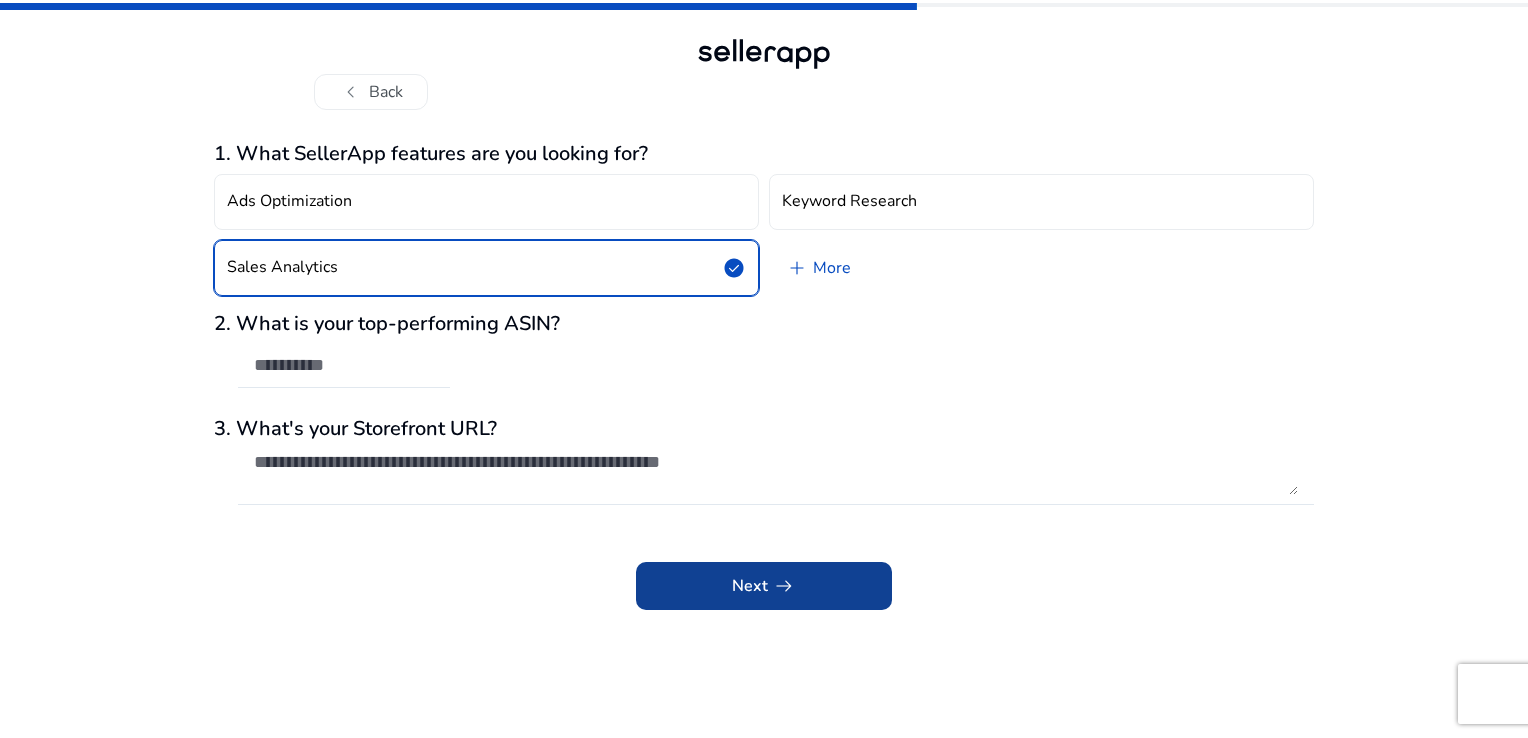 drag, startPoint x: 648, startPoint y: 559, endPoint x: 687, endPoint y: 599, distance: 55.86591 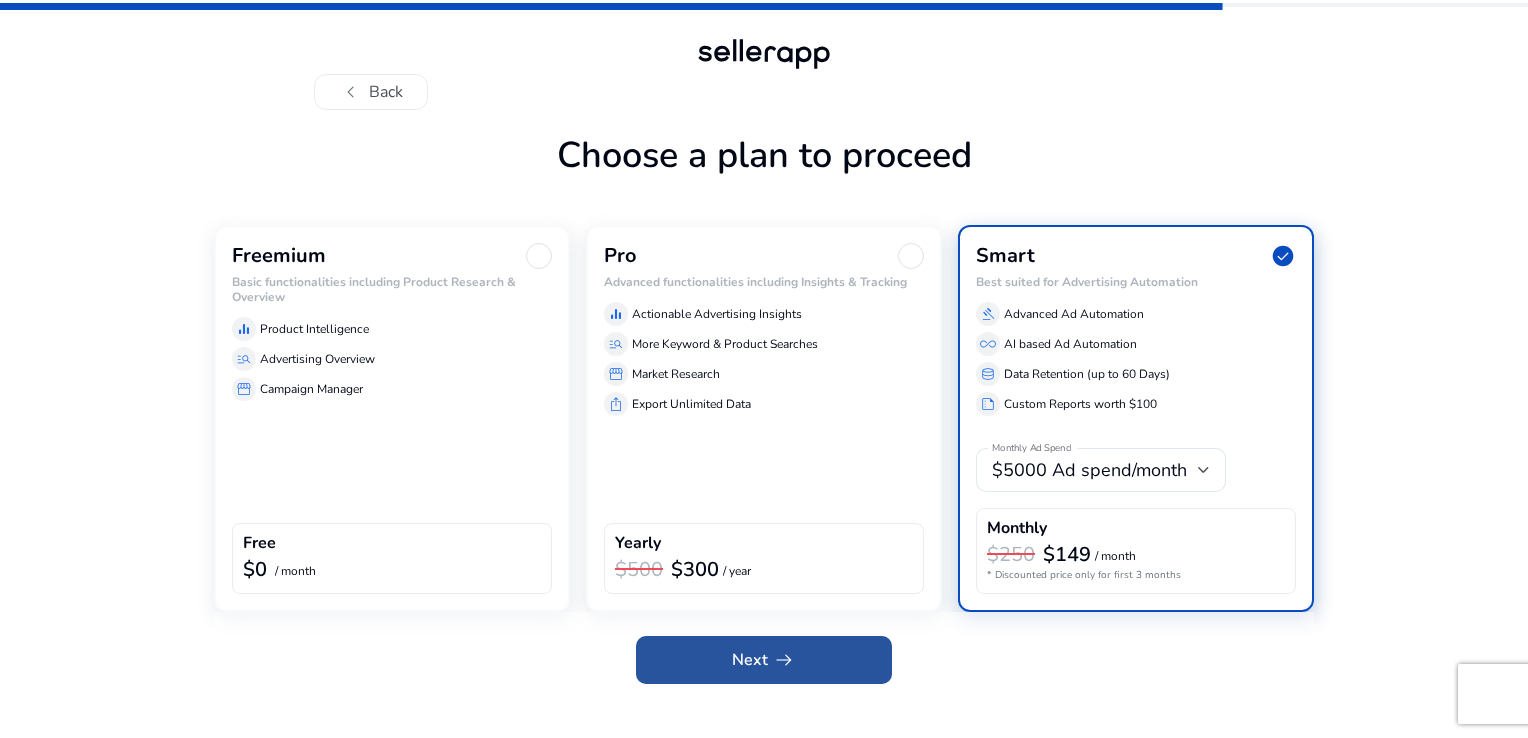 click on "arrow_right_alt" 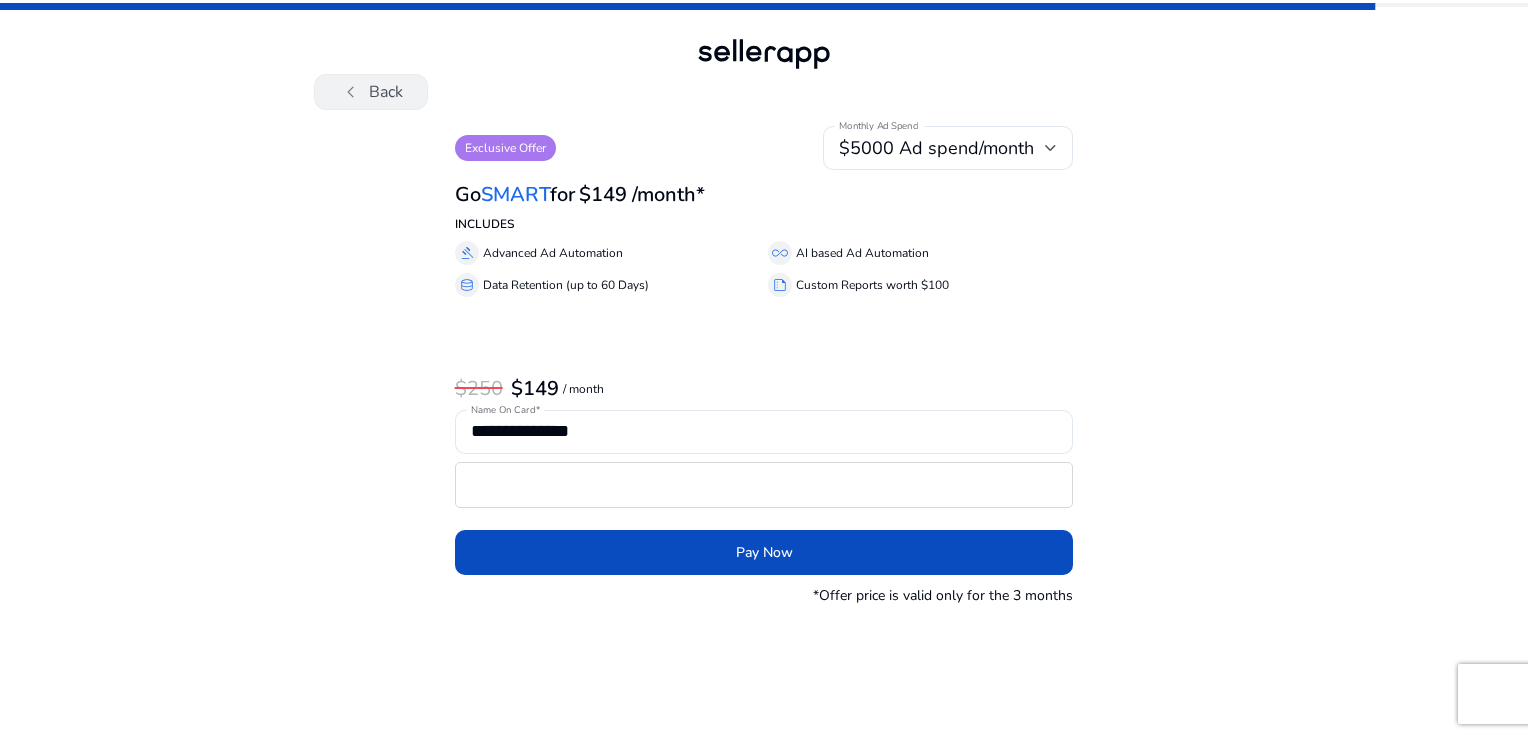 click on "chevron_left" 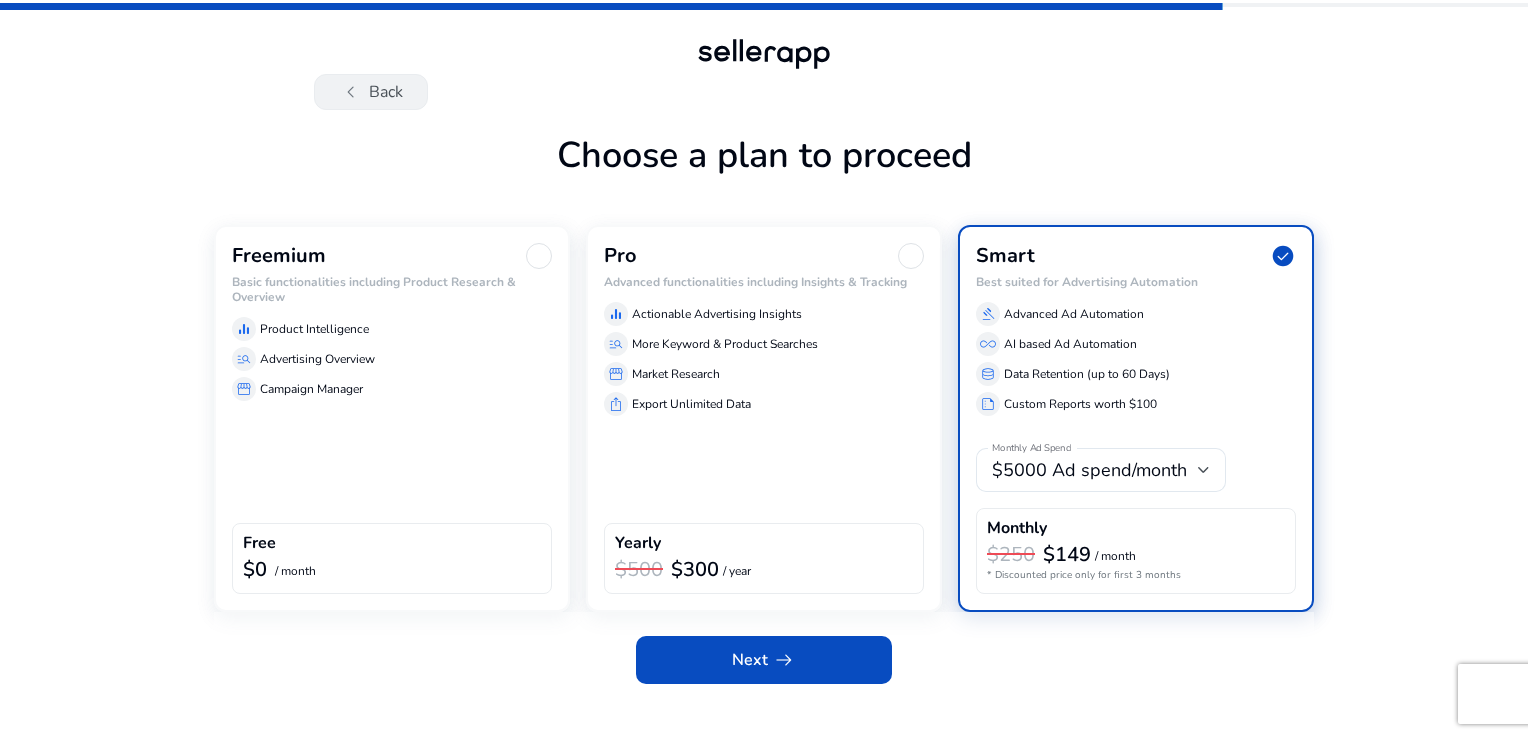 click on "chevron_left   Back" 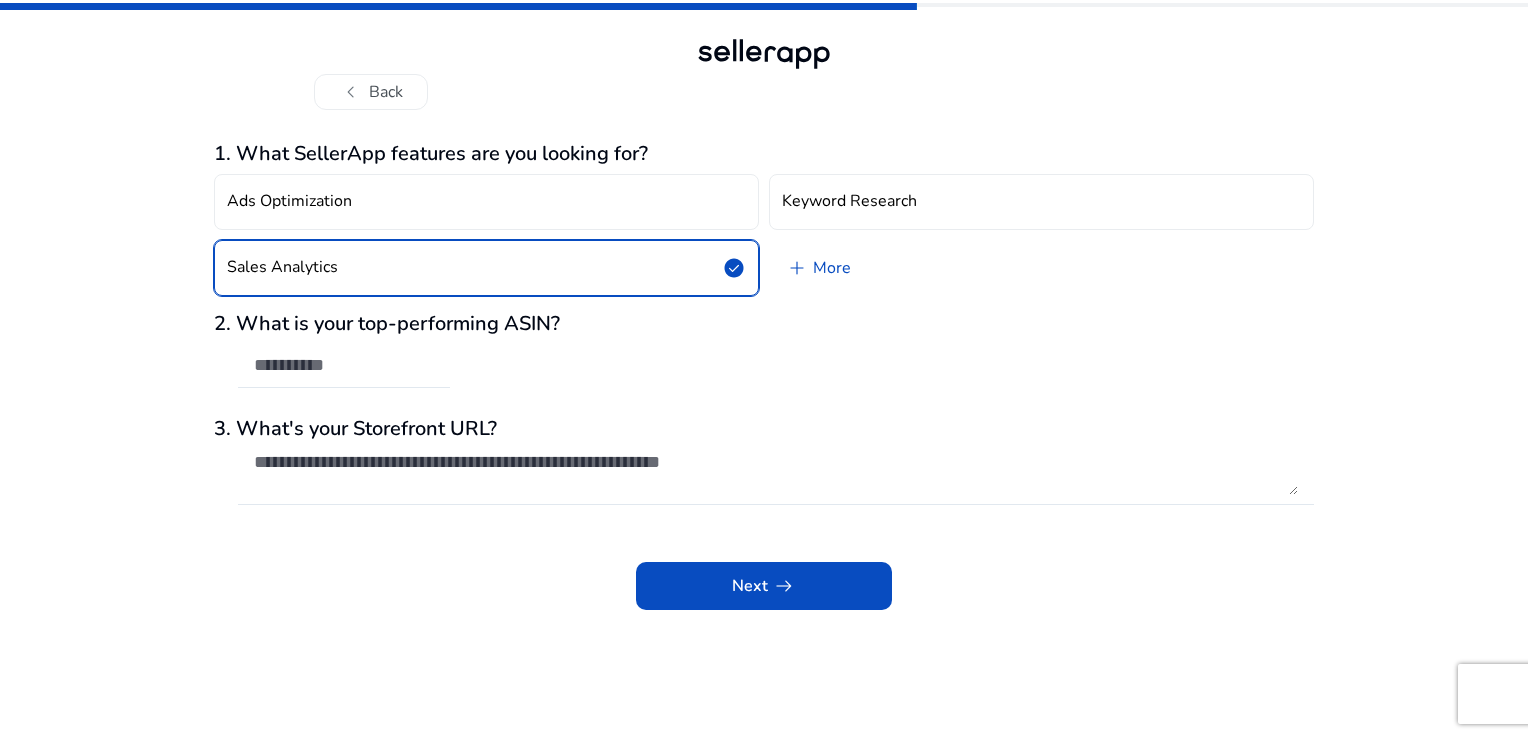 click on "chevron_left   Back" 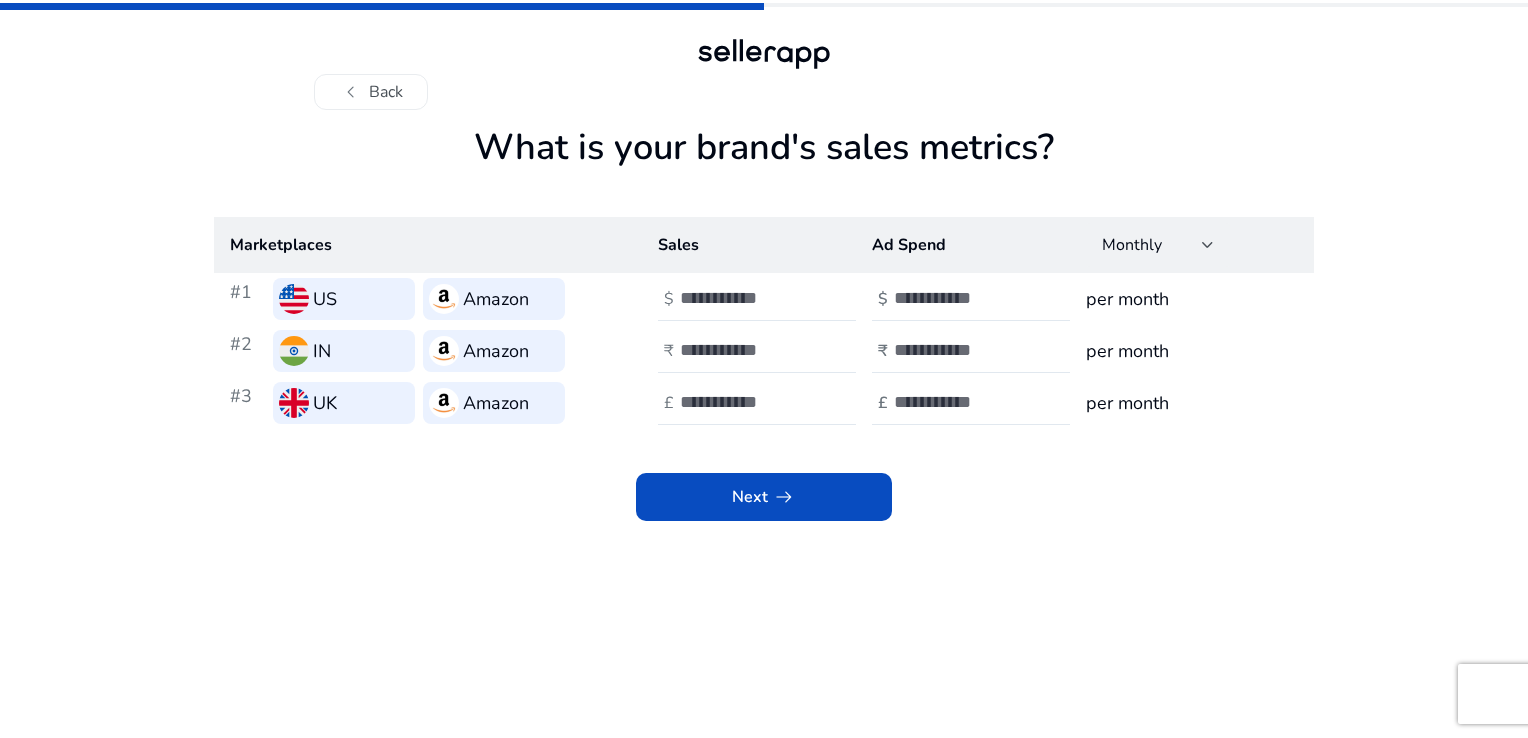 click on "chevron_left   Back" 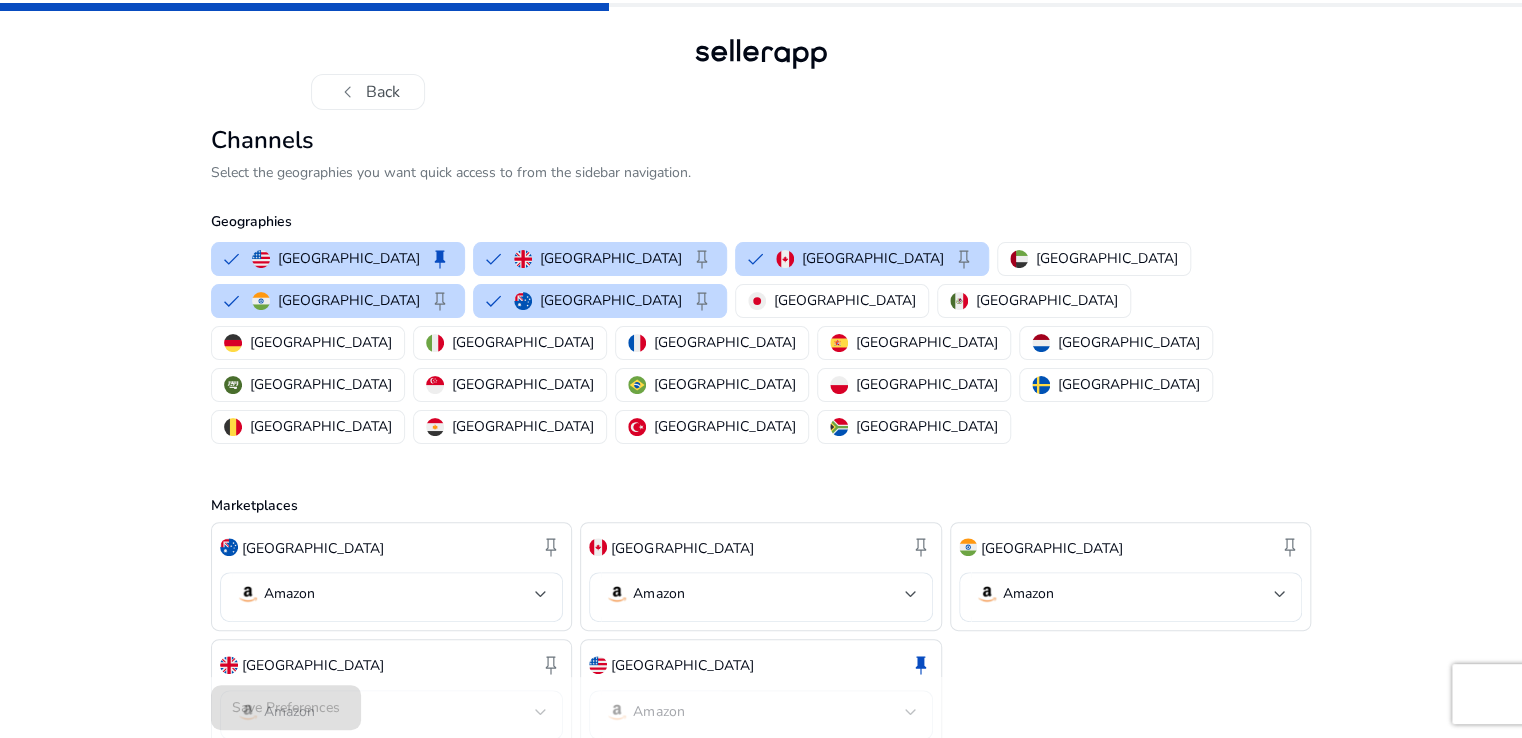 click on "chevron_left   Back" 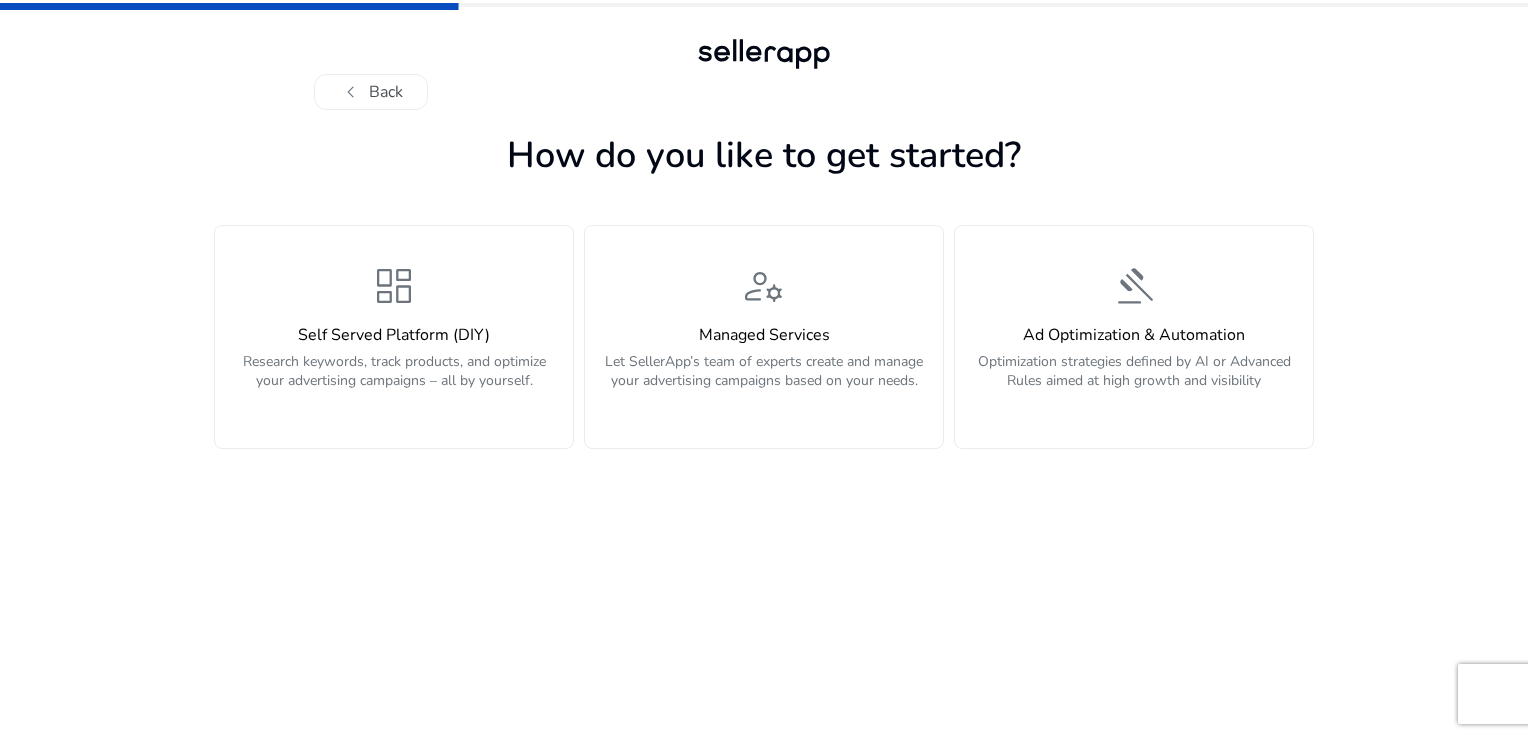 click on "chevron_left   Back" 